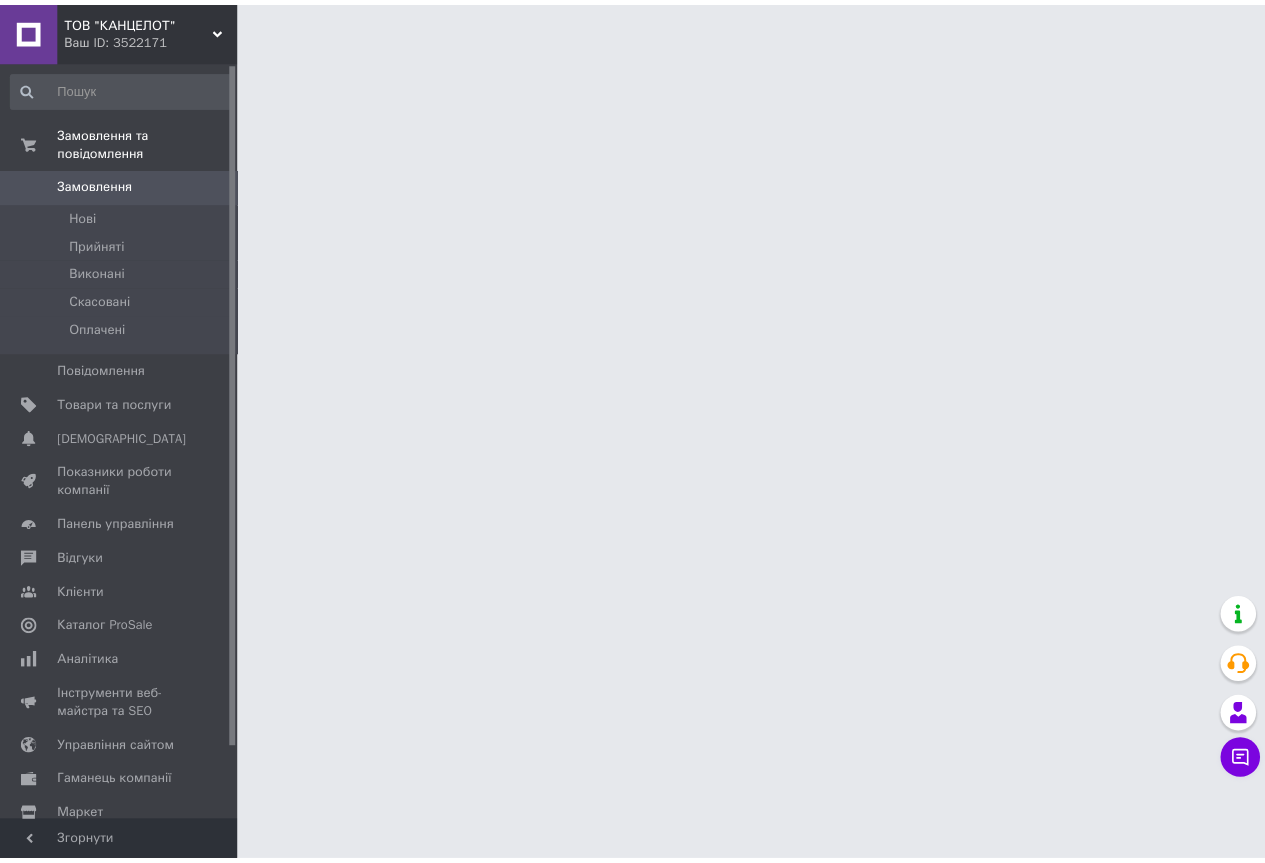 scroll, scrollTop: 0, scrollLeft: 0, axis: both 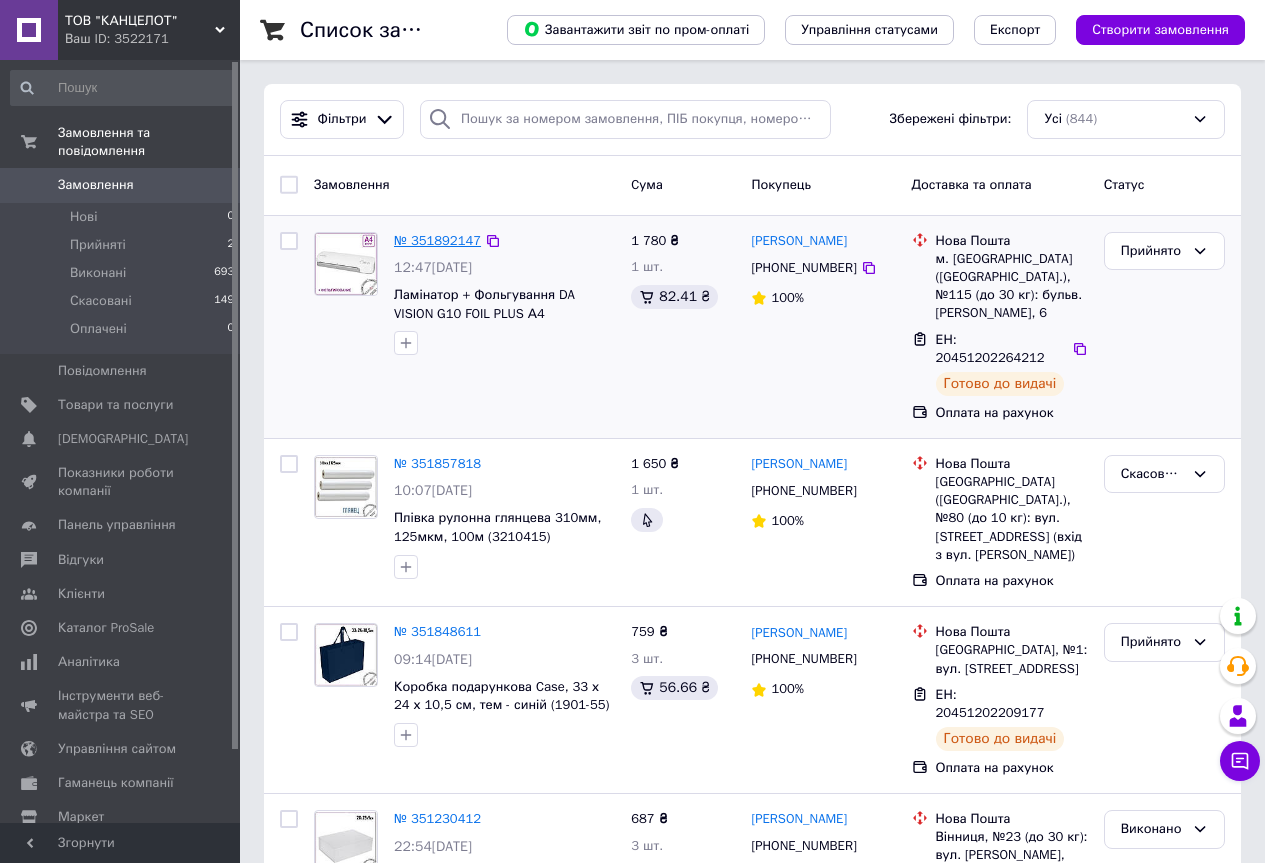 click on "№ 351892147" at bounding box center (437, 240) 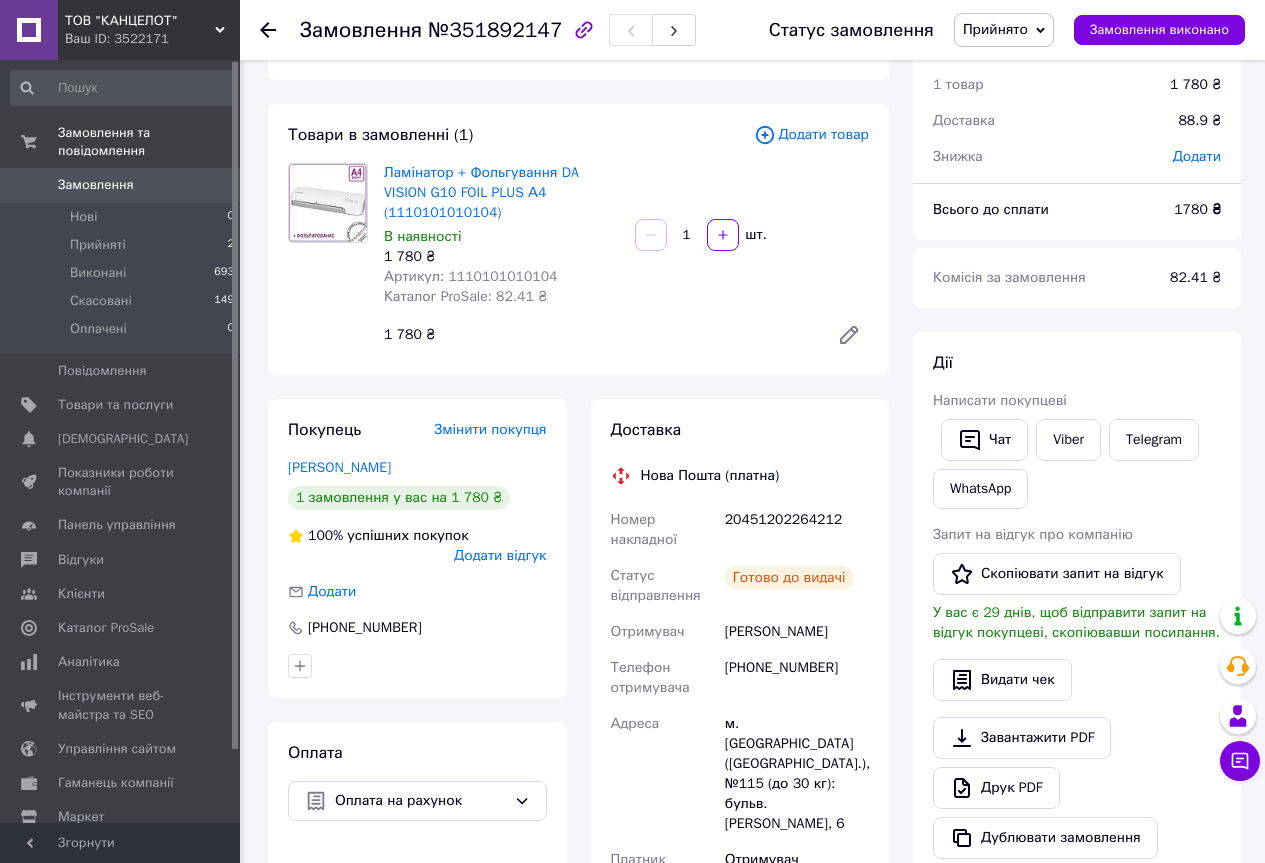 scroll, scrollTop: 200, scrollLeft: 0, axis: vertical 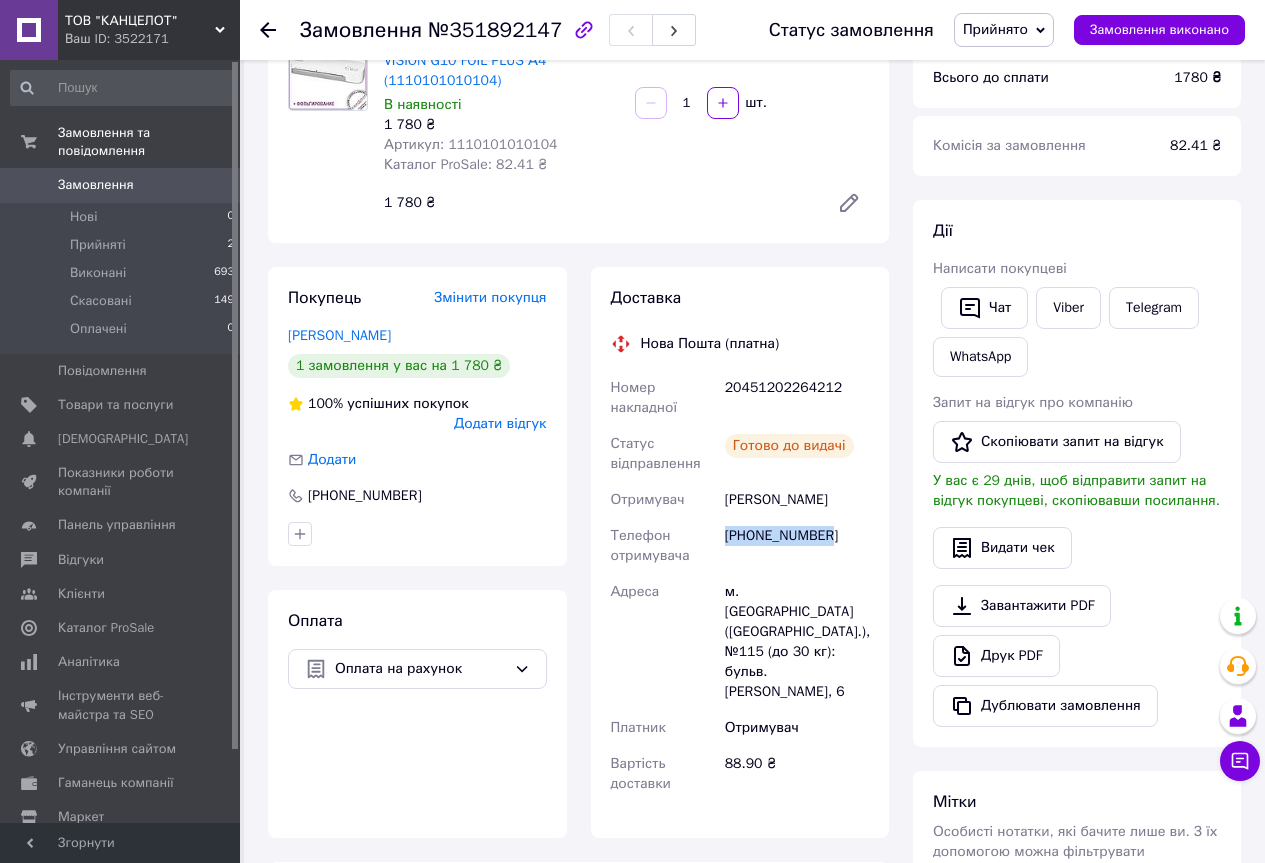drag, startPoint x: 830, startPoint y: 541, endPoint x: 726, endPoint y: 534, distance: 104.23531 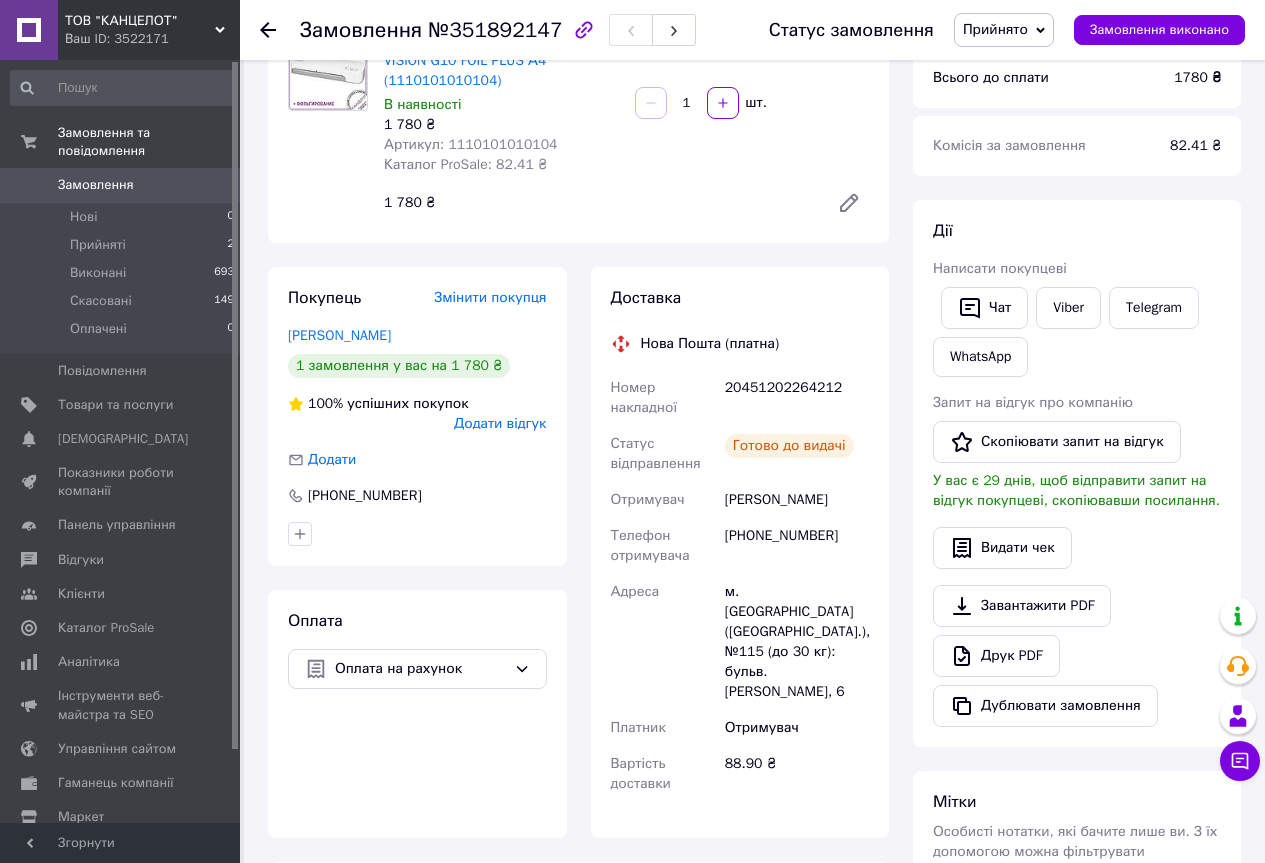 click on "Доставка Нова Пошта (платна) Номер накладної 20451202264212 Статус відправлення Готово до видачі Отримувач Лановенко Михайло Телефон отримувача +380635315166 Адреса м. Київ (Київська обл.), №115 (до 30 кг): бульв. Вацлава Гавела, 6 Платник Отримувач Вартість доставки 88.90 ₴ Платник Отримувач Відправник Прізвище отримувача Лановенко Ім'я отримувача Михайло По батькові отримувача Телефон отримувача +380635315166 Тип доставки У відділенні Кур'єром В поштоматі Місто м. Київ (Київська обл.) Відділення №115 (до 30 кг): бульв. Вацлава Гавела, 6 Місце відправки Додати ще місце відправки 1780" at bounding box center [740, 552] 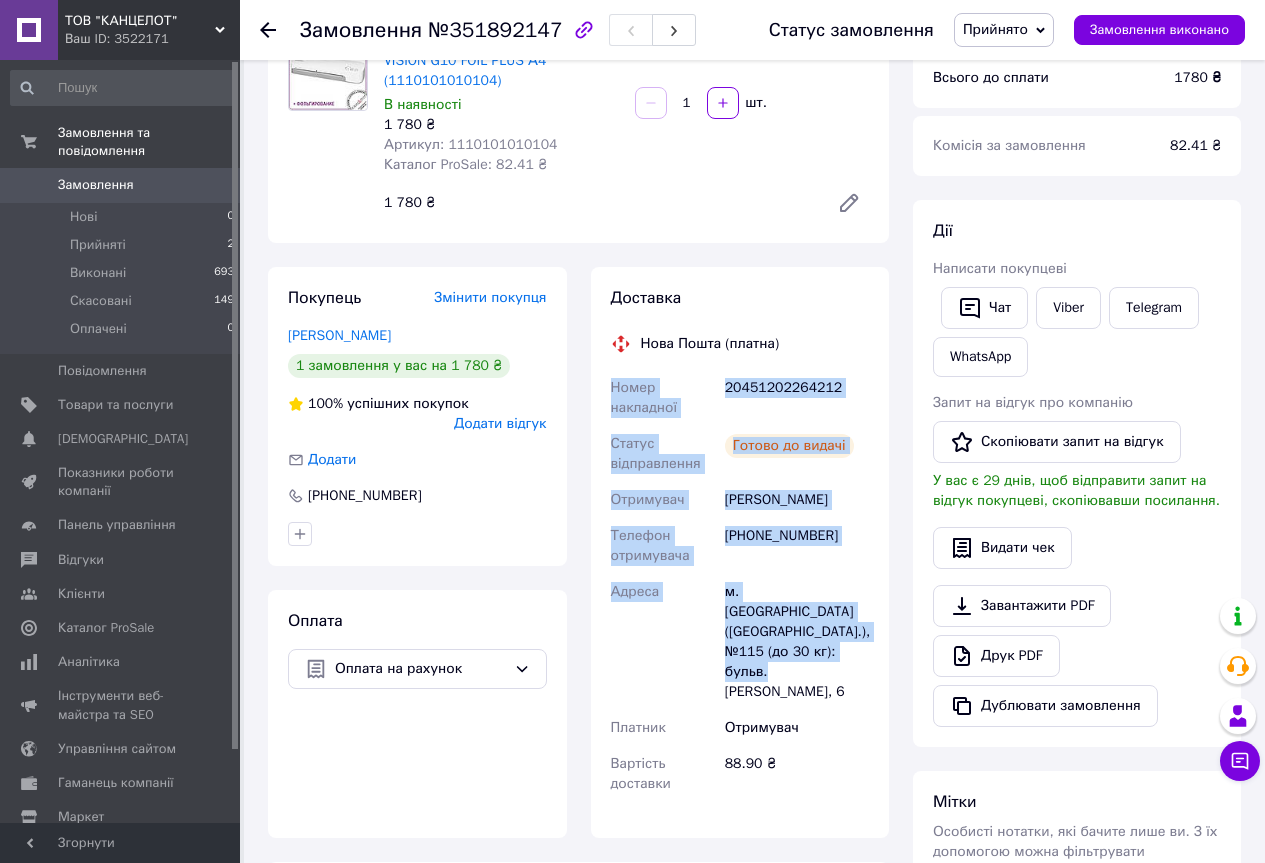drag, startPoint x: 603, startPoint y: 388, endPoint x: 822, endPoint y: 644, distance: 336.89316 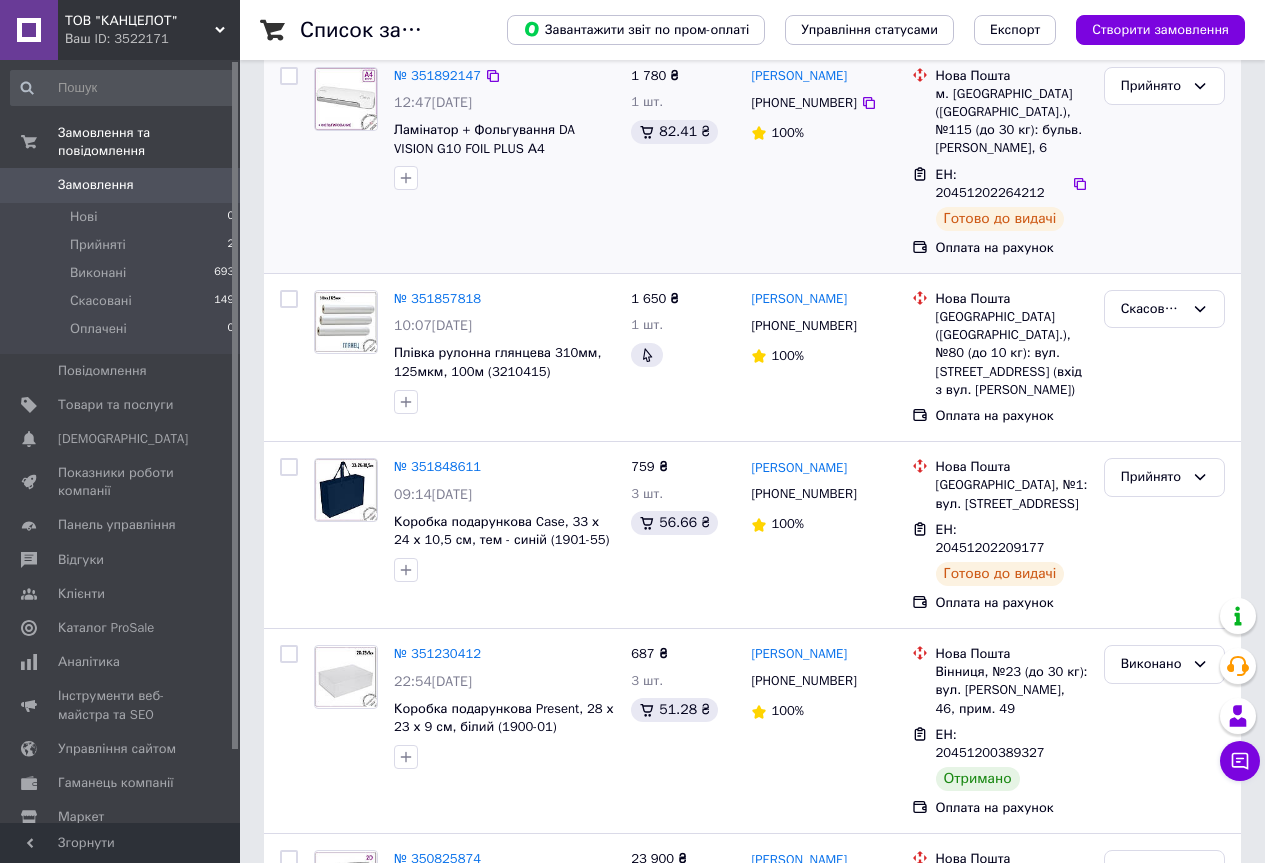 scroll, scrollTop: 200, scrollLeft: 0, axis: vertical 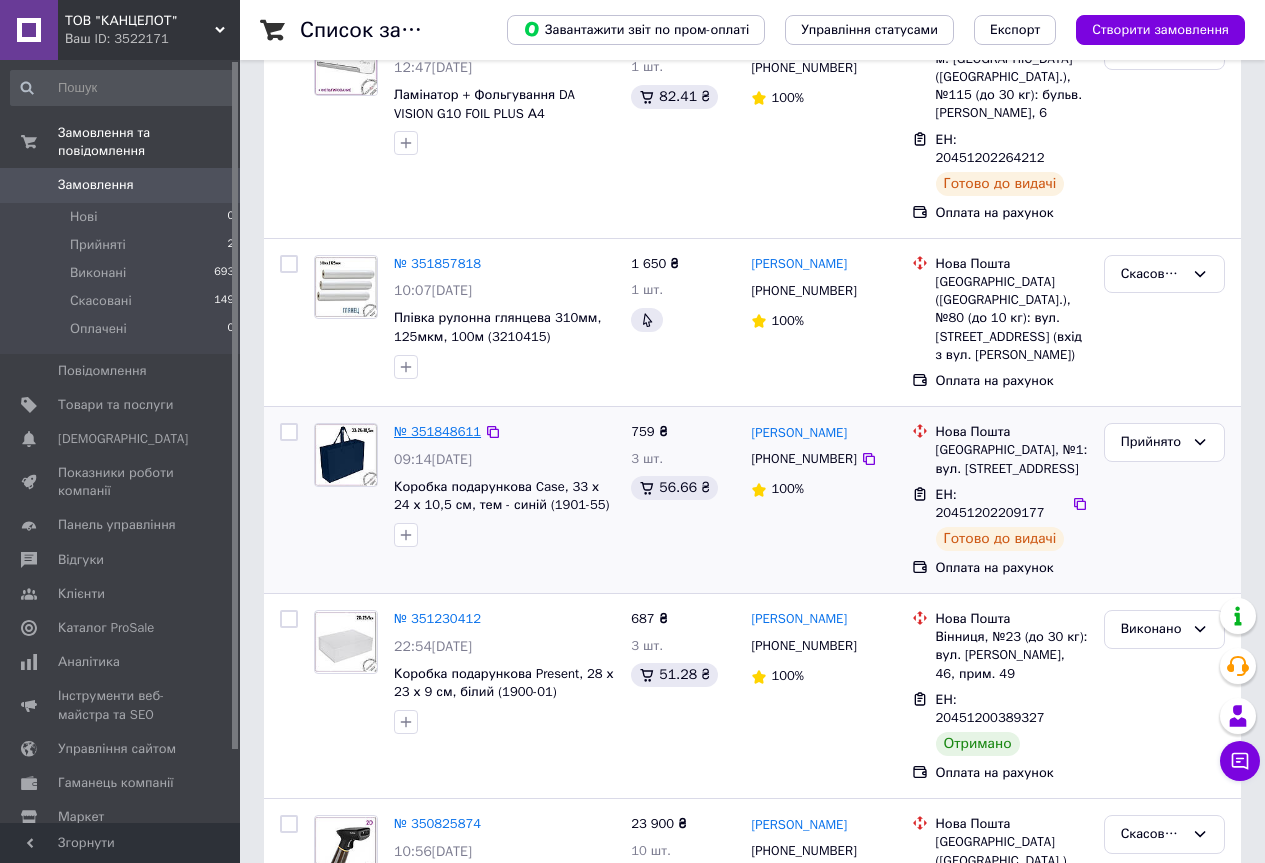 click on "№ 351848611" at bounding box center [437, 431] 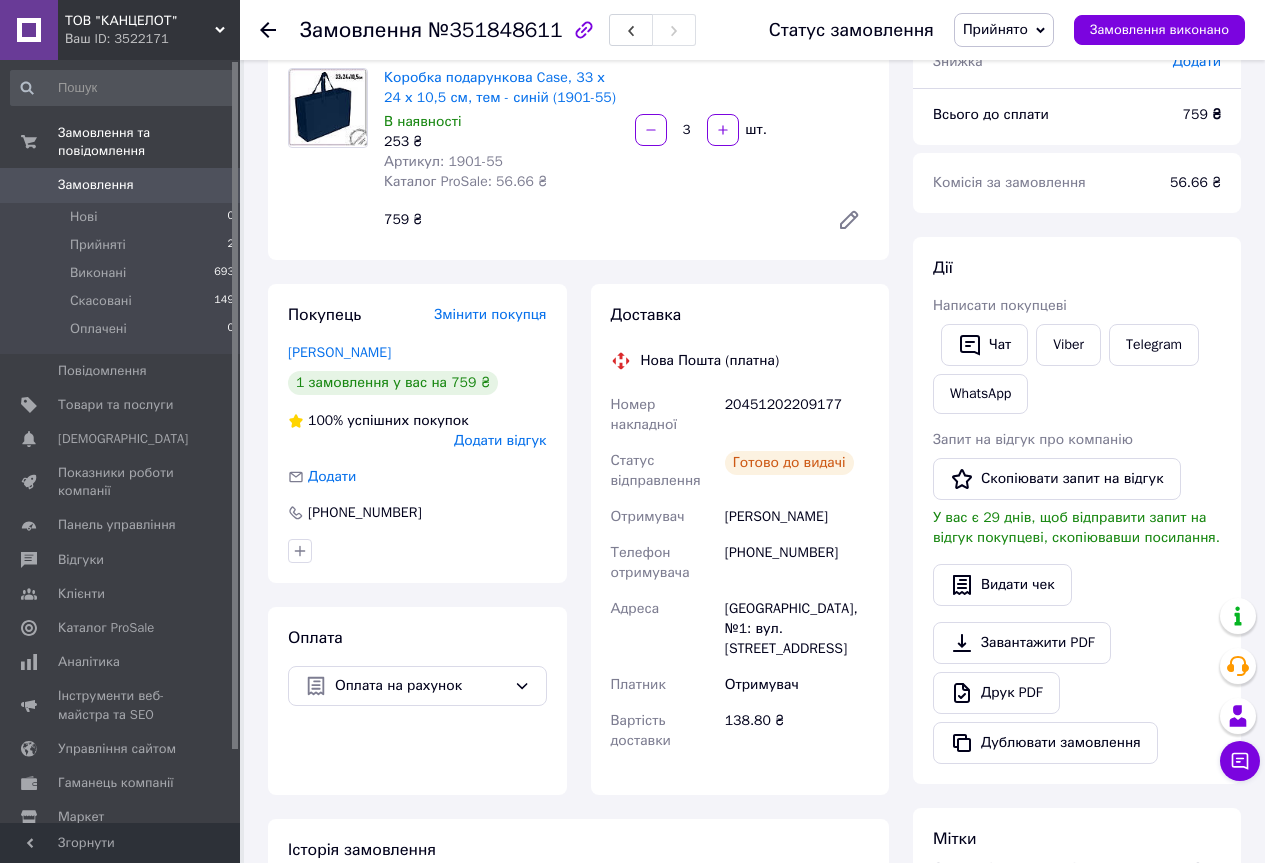 scroll, scrollTop: 200, scrollLeft: 0, axis: vertical 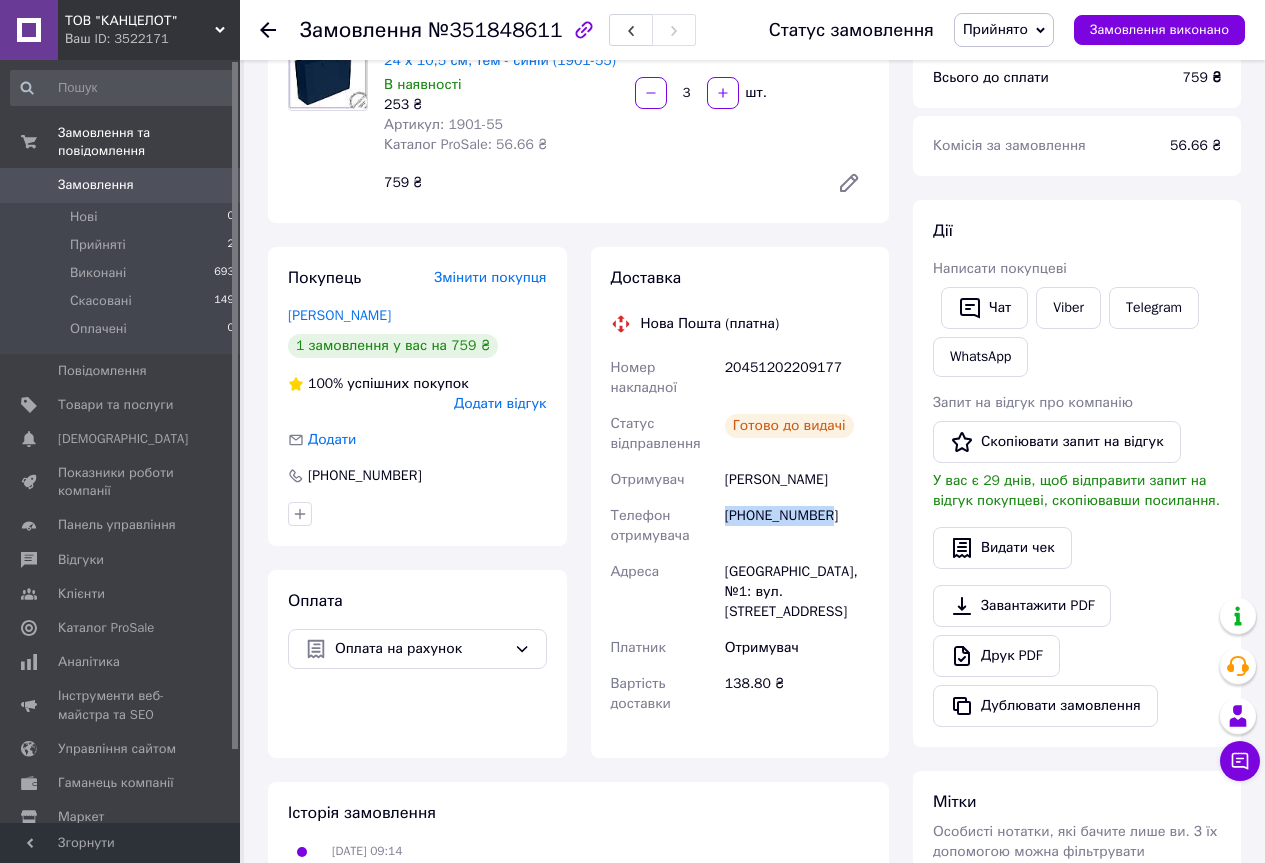 drag, startPoint x: 728, startPoint y: 516, endPoint x: 821, endPoint y: 519, distance: 93.04838 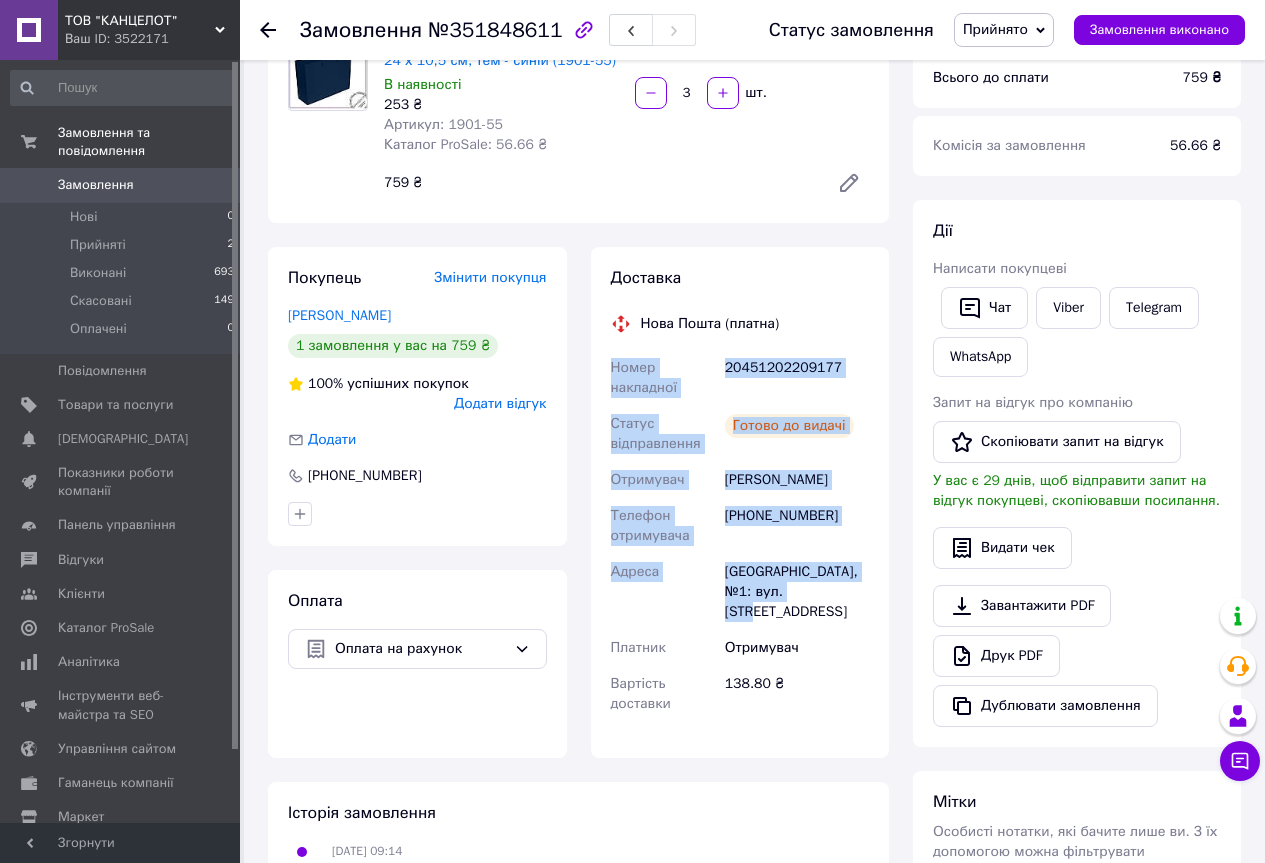 drag, startPoint x: 602, startPoint y: 367, endPoint x: 862, endPoint y: 589, distance: 341.88303 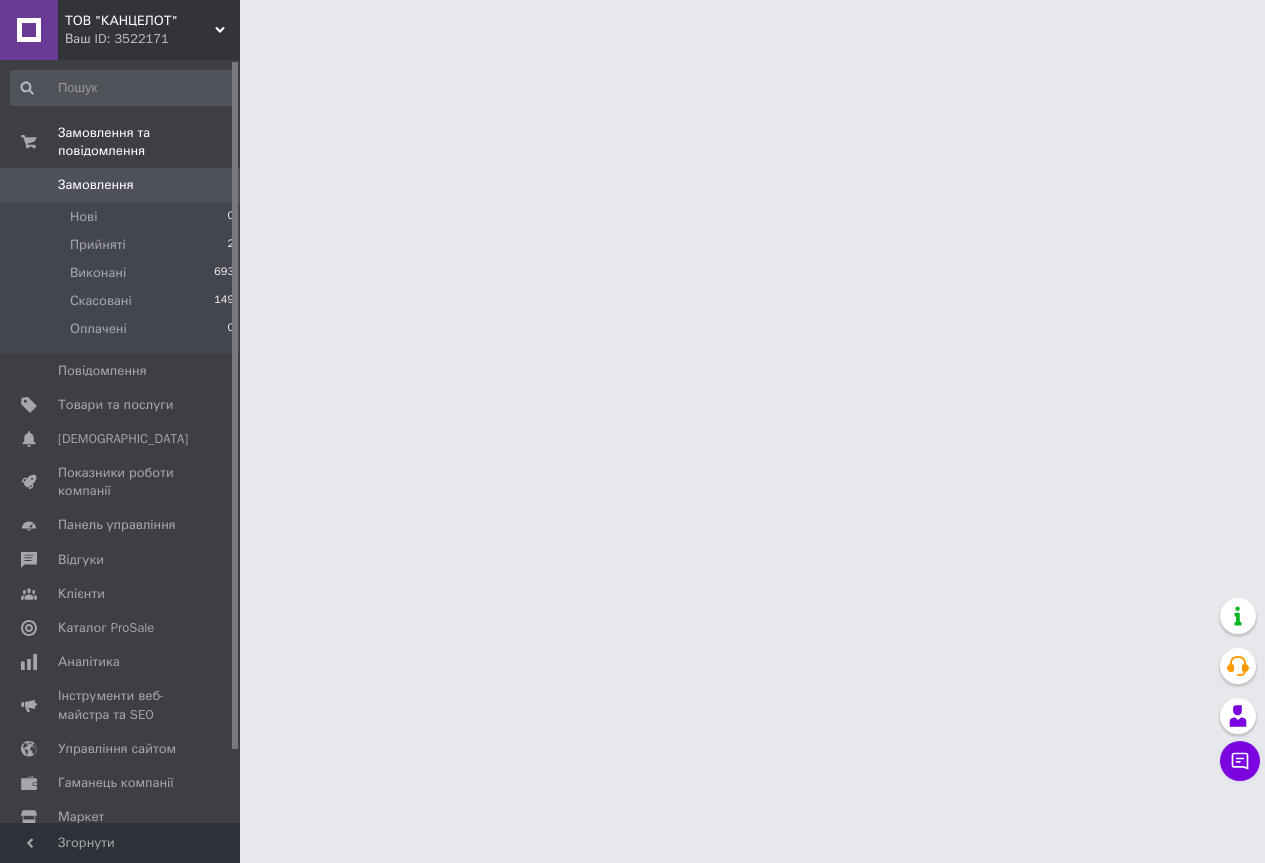 scroll, scrollTop: 0, scrollLeft: 0, axis: both 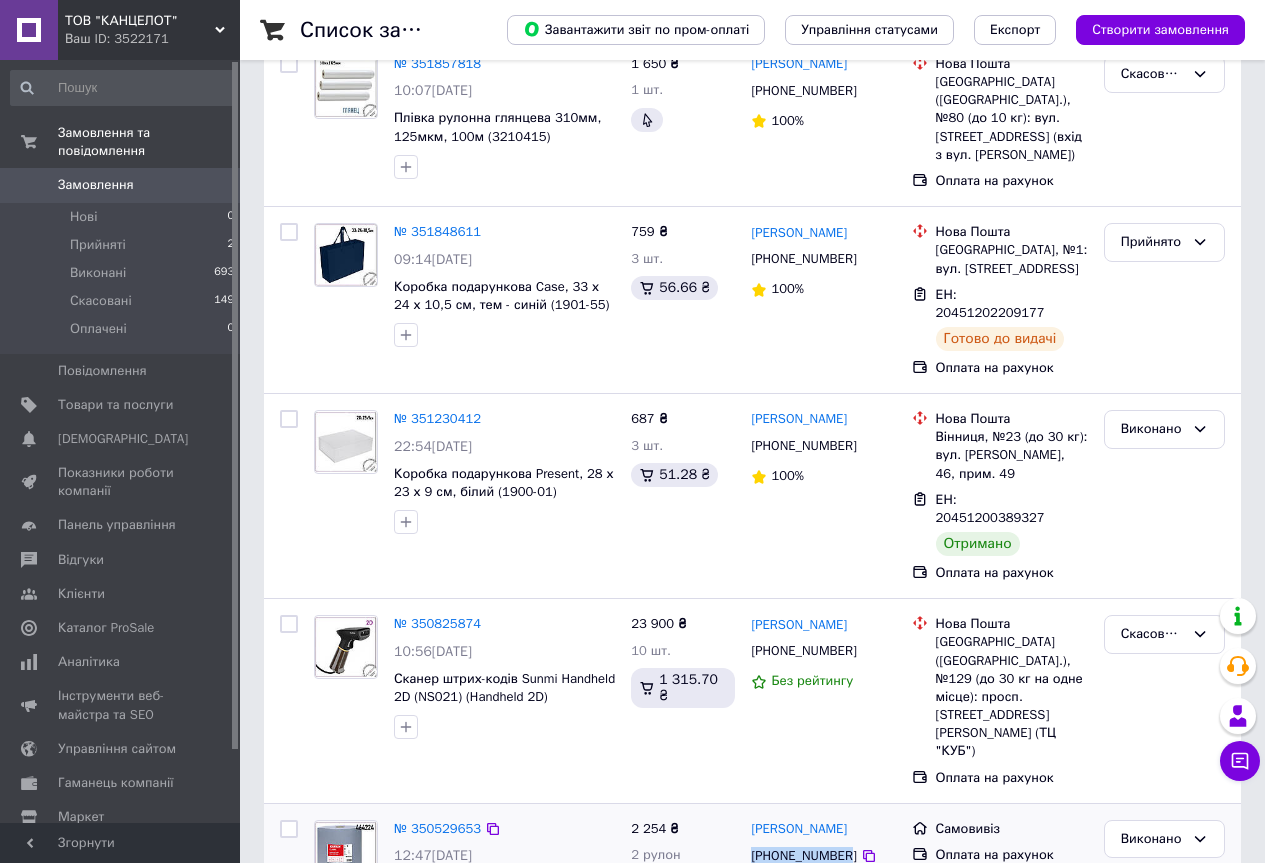 drag, startPoint x: 845, startPoint y: 729, endPoint x: 751, endPoint y: 728, distance: 94.00532 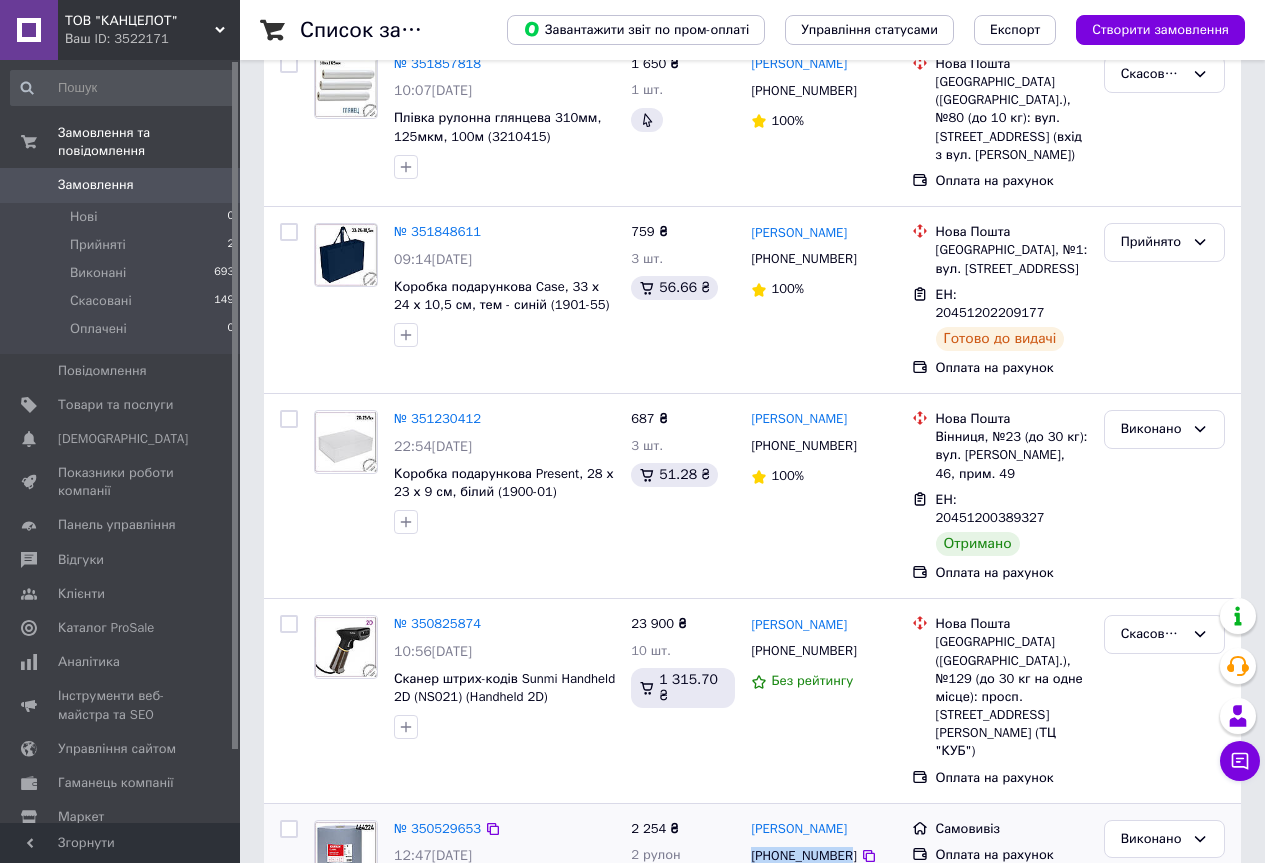 copy on "[PHONE_NUMBER]" 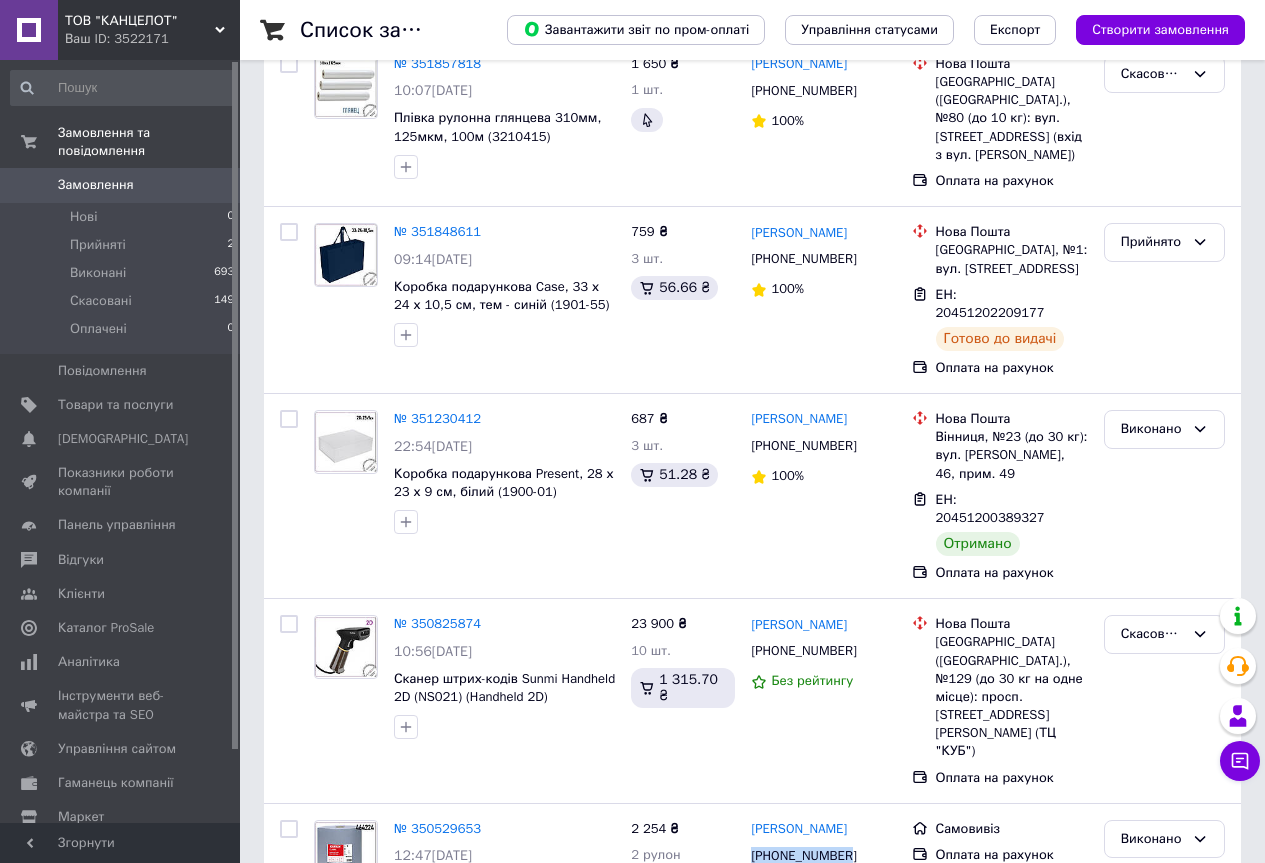 click on "Замовлення" at bounding box center (96, 185) 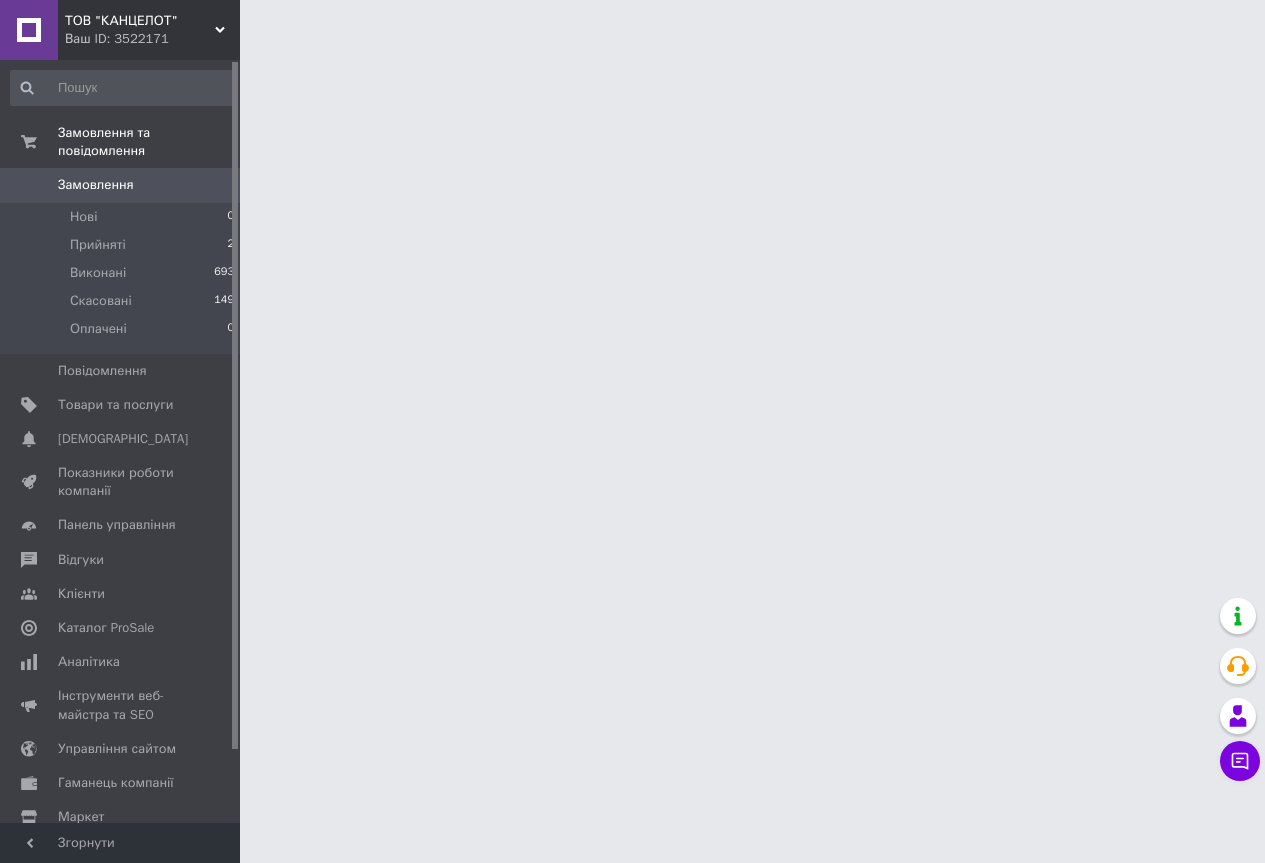 scroll, scrollTop: 0, scrollLeft: 0, axis: both 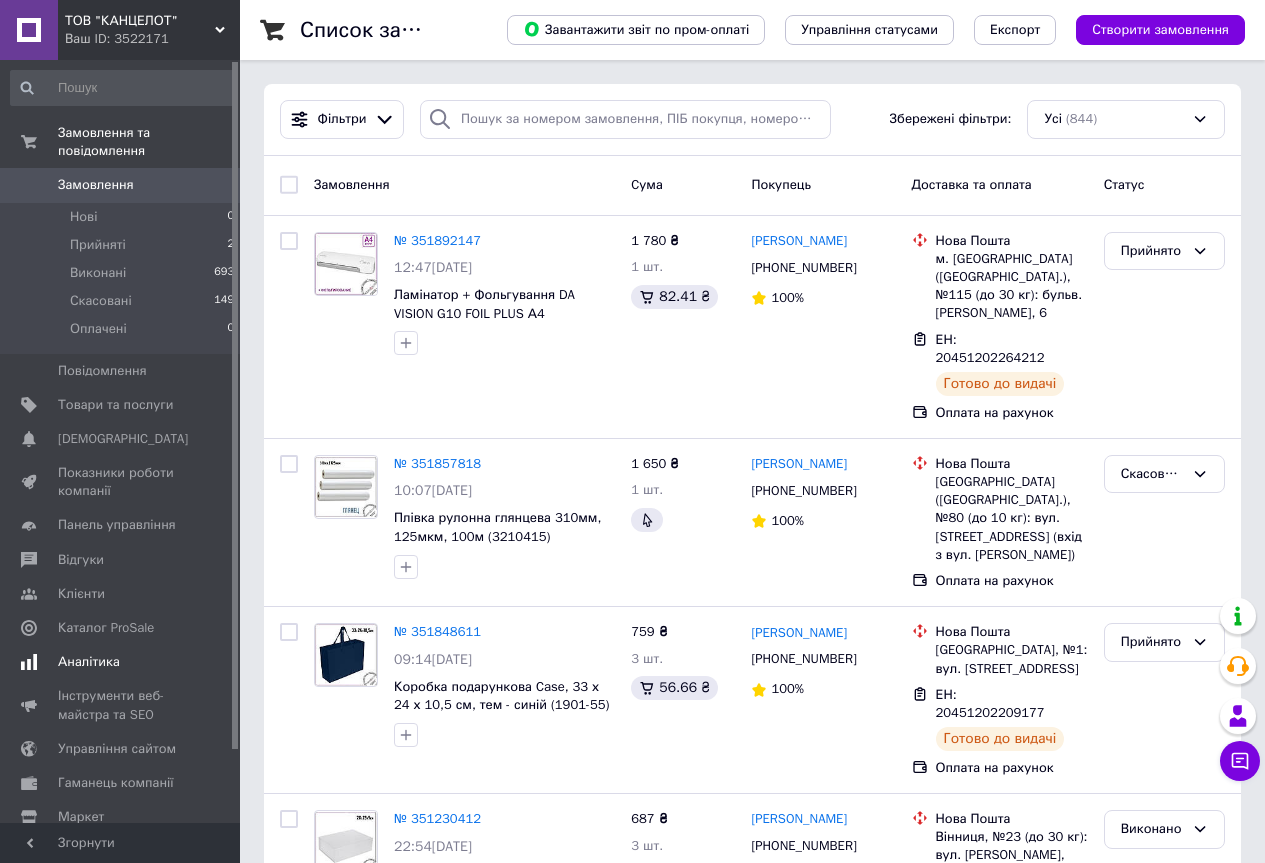 click on "Аналітика" at bounding box center (89, 662) 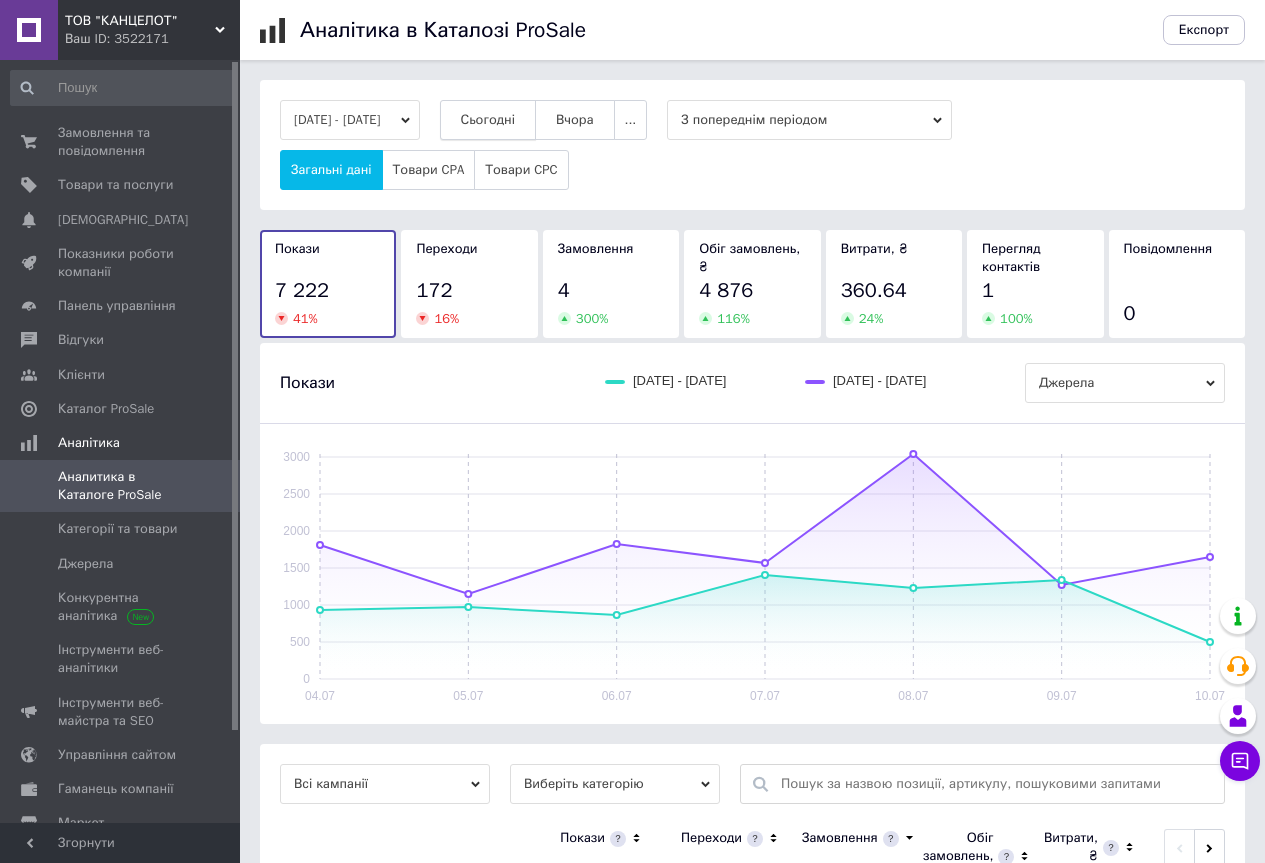 click on "Сьогодні" at bounding box center [488, 120] 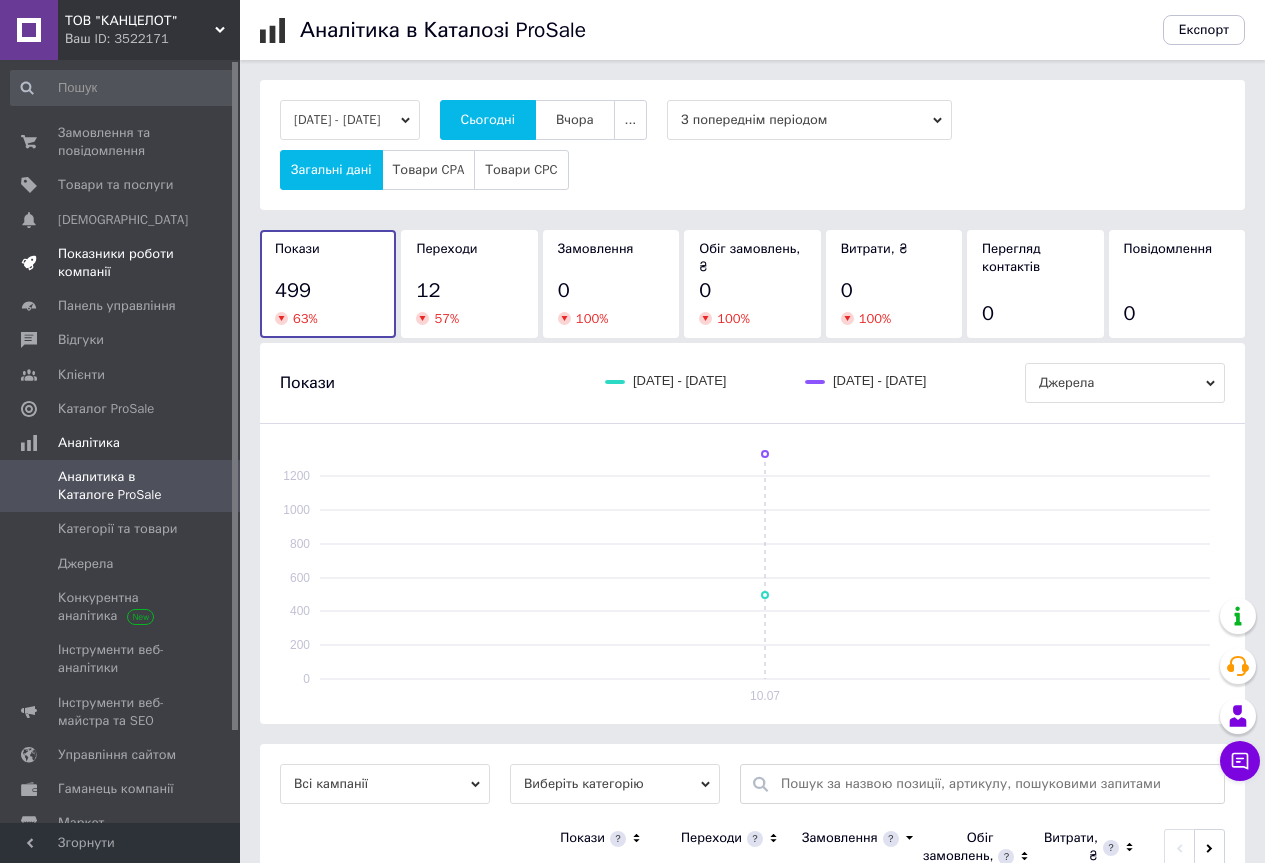 click on "Показники роботи компанії" at bounding box center [121, 263] 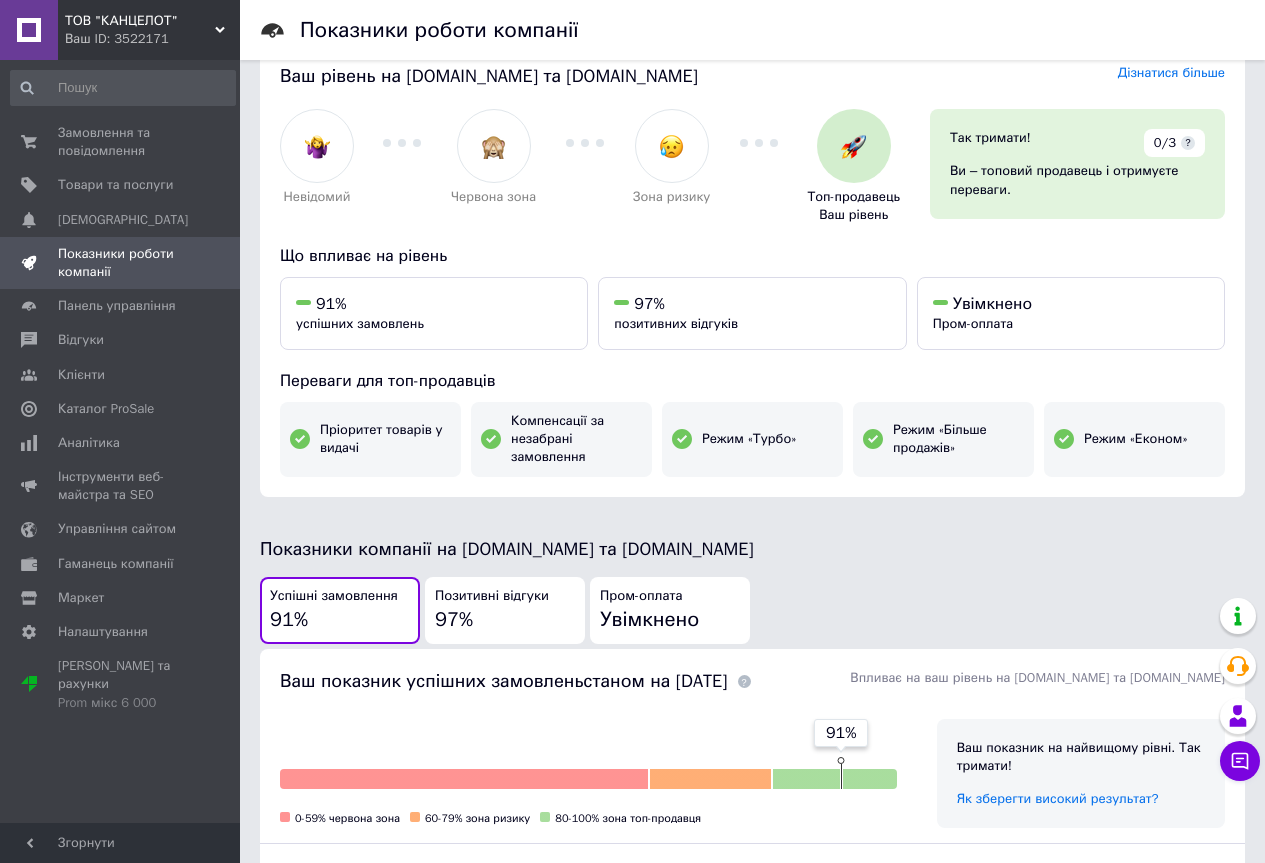 scroll, scrollTop: 0, scrollLeft: 0, axis: both 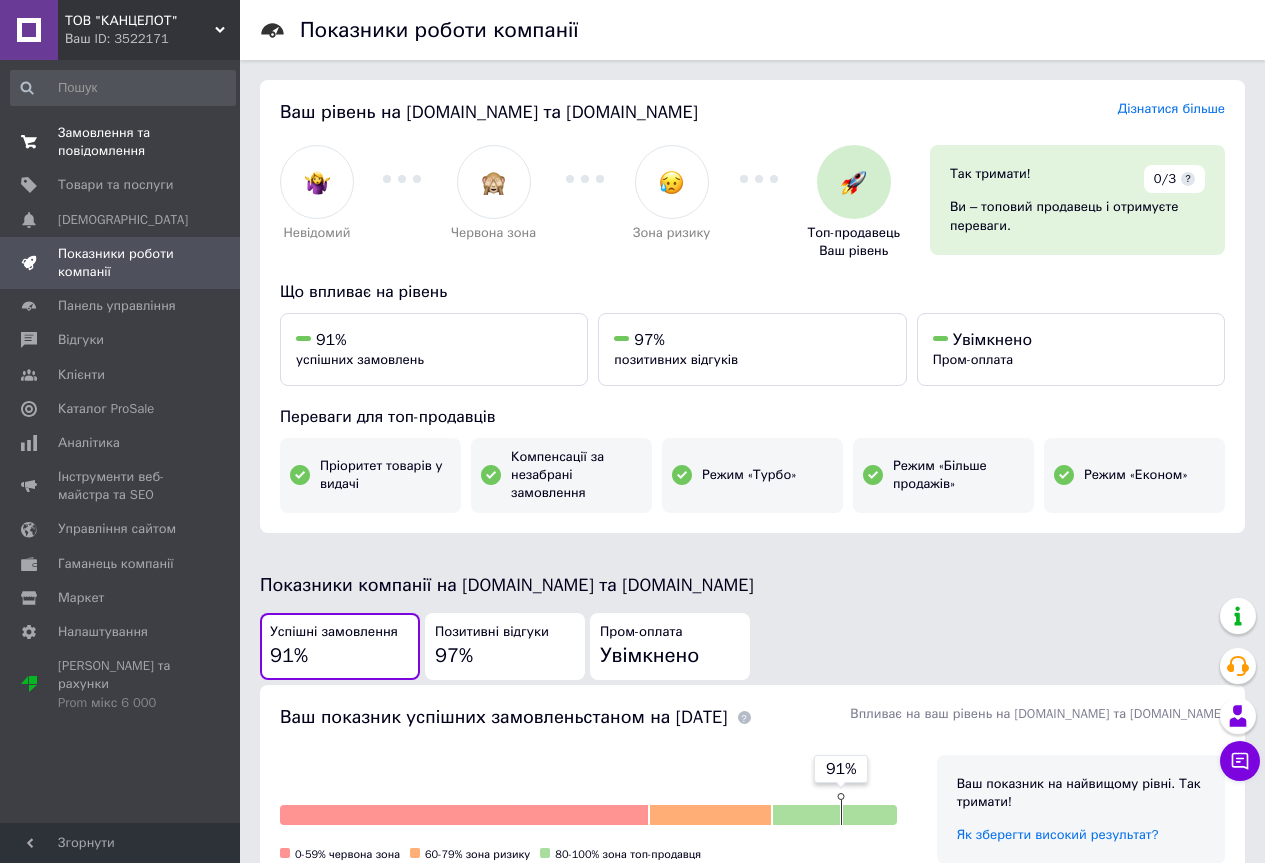click on "Замовлення та повідомлення" at bounding box center [121, 142] 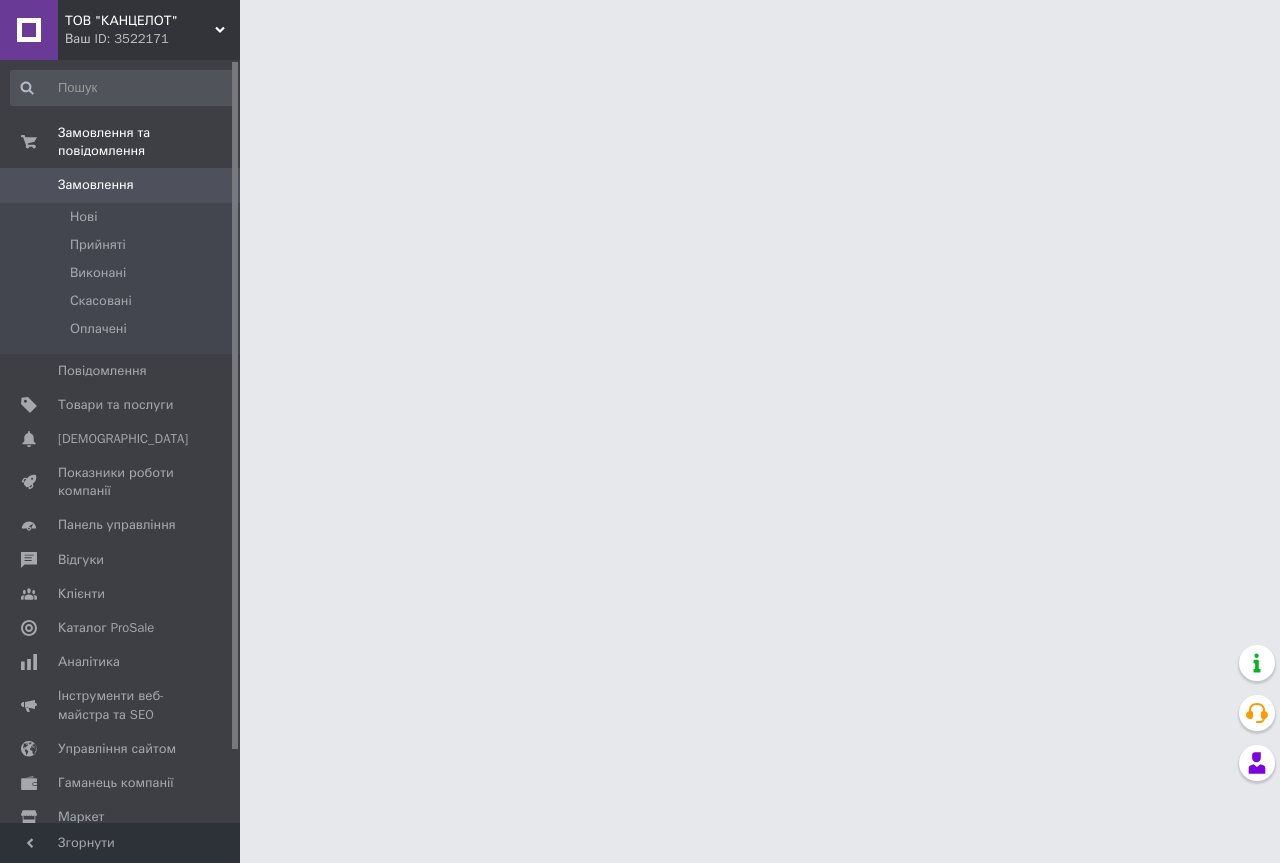 scroll, scrollTop: 0, scrollLeft: 0, axis: both 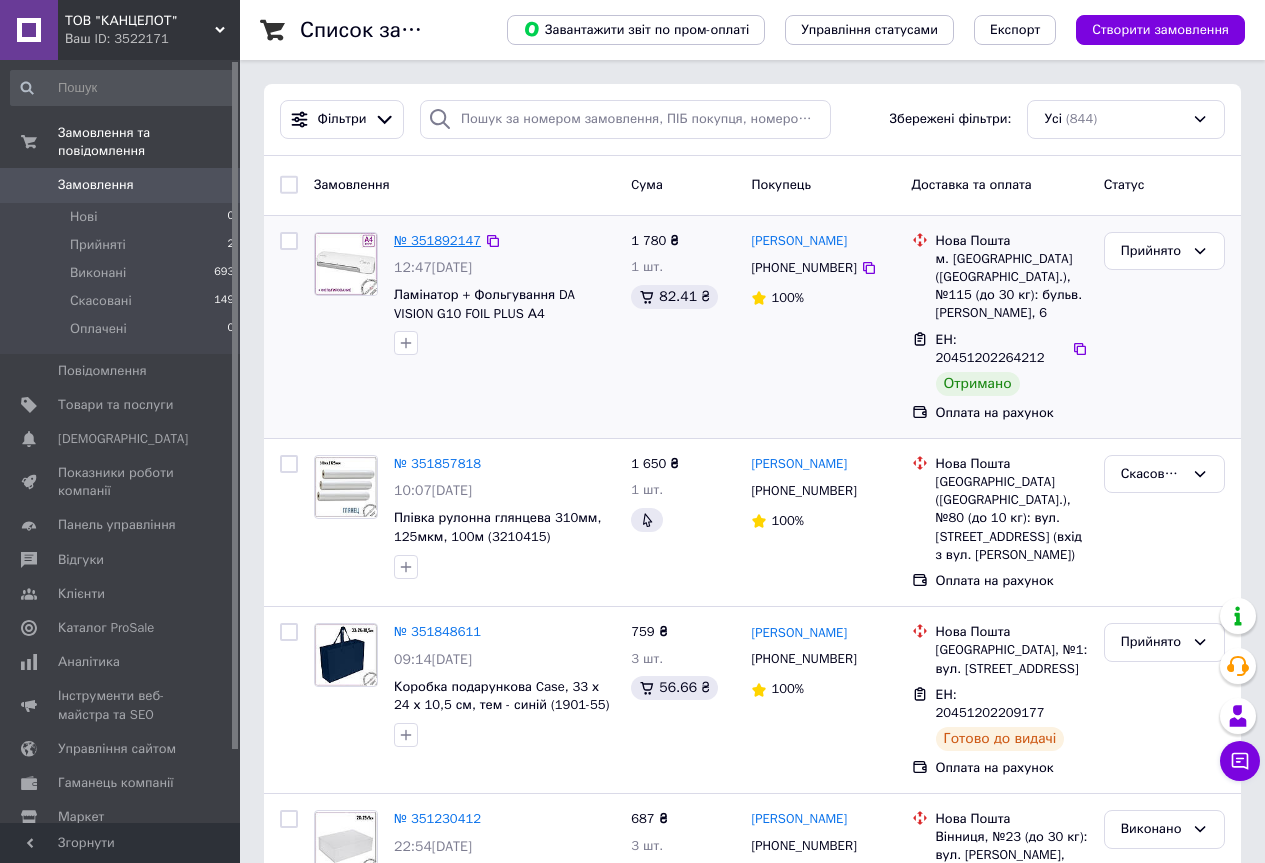 click on "№ 351892147" at bounding box center [437, 240] 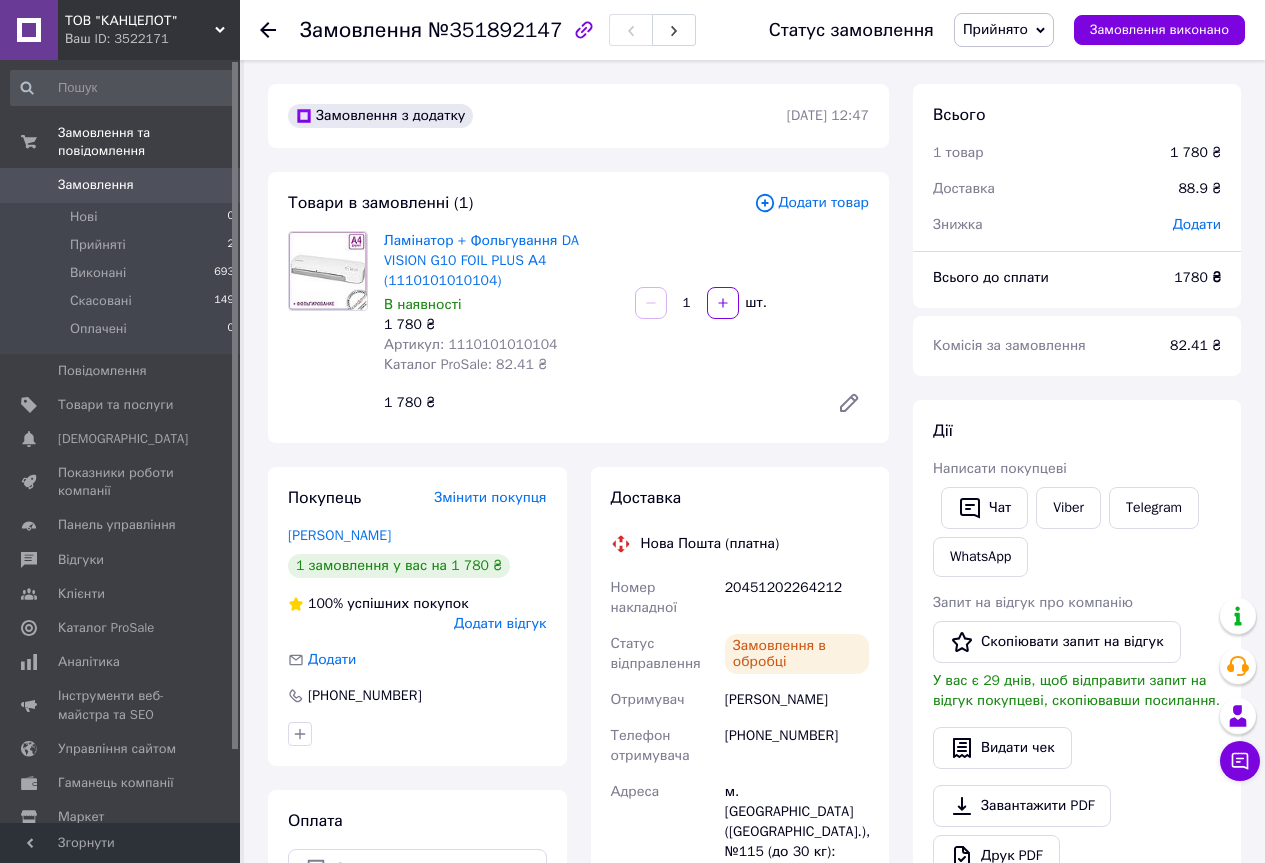 click 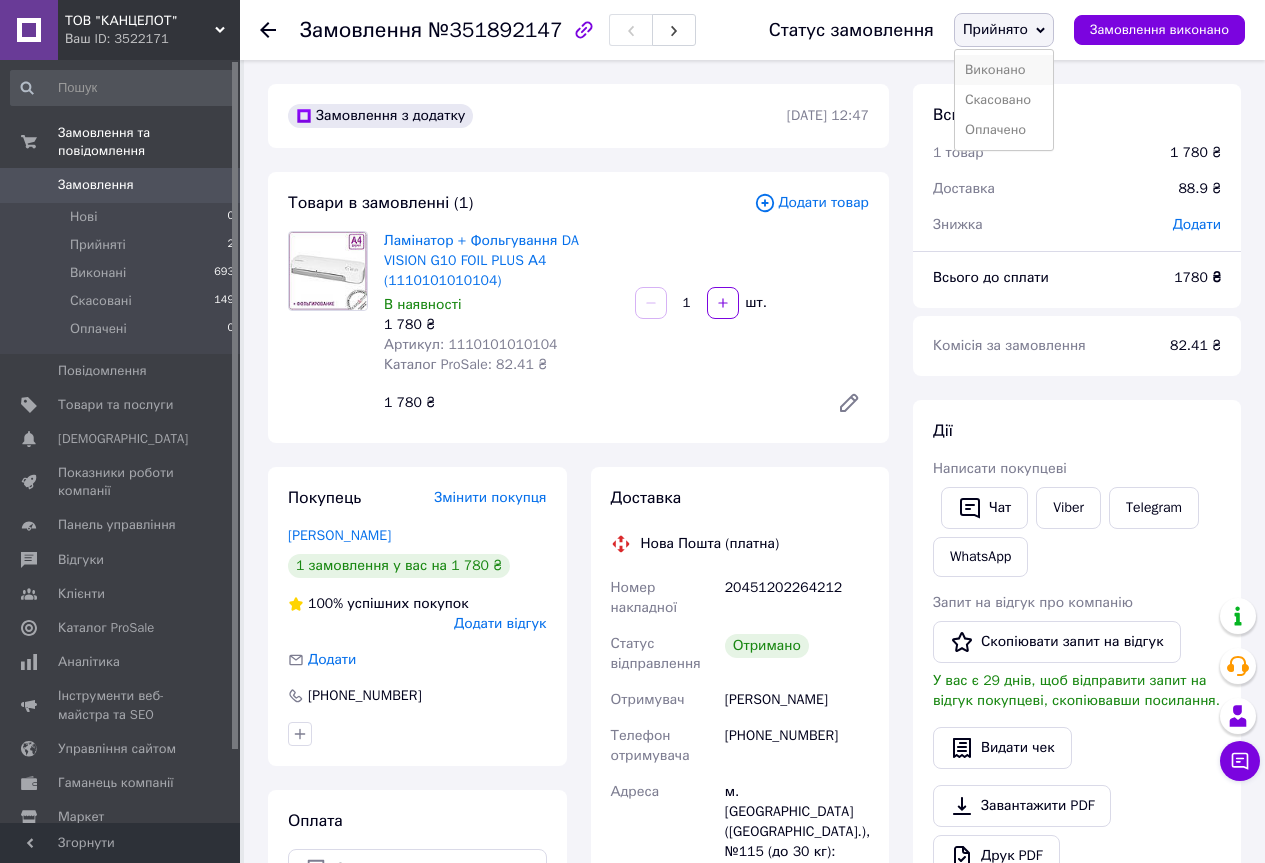 click on "Виконано" at bounding box center (1004, 70) 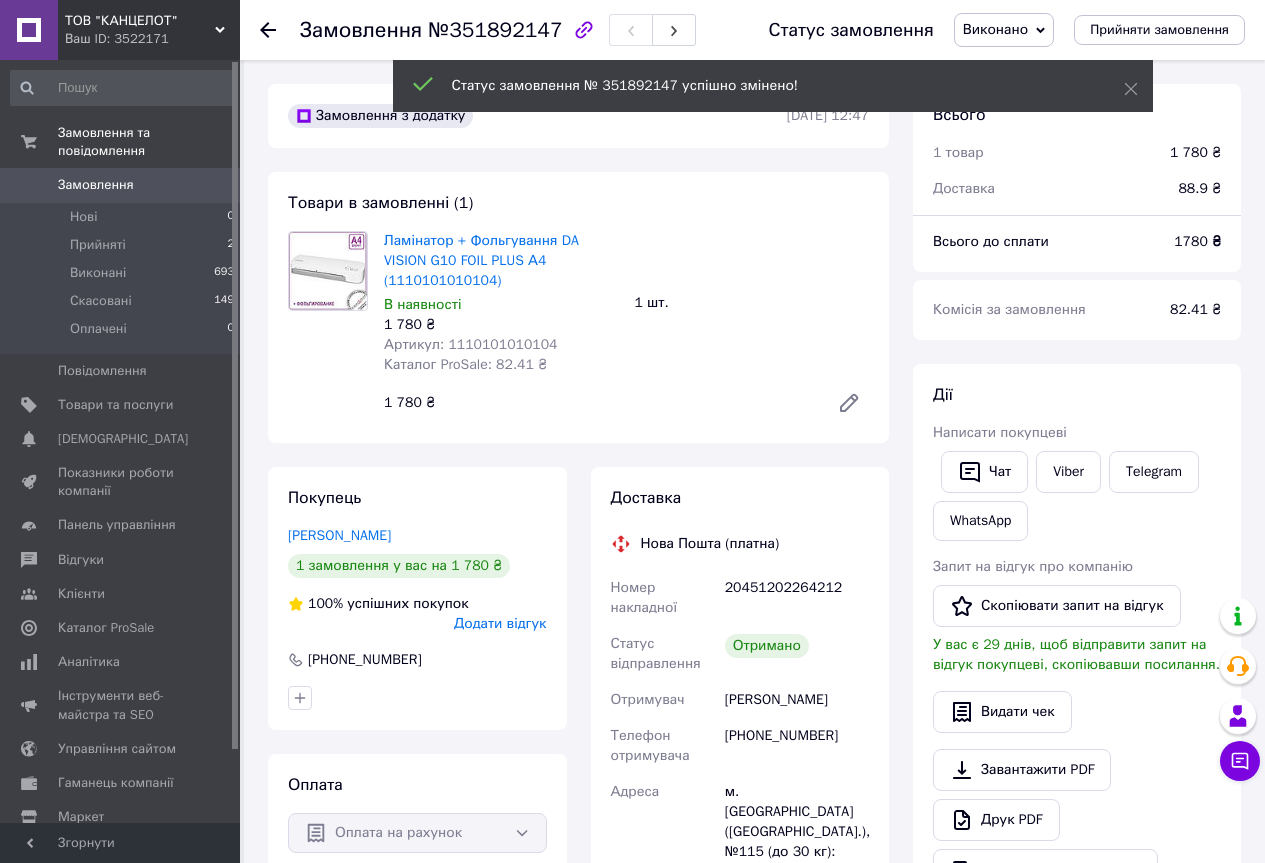 click on "Додати відгук" at bounding box center [500, 623] 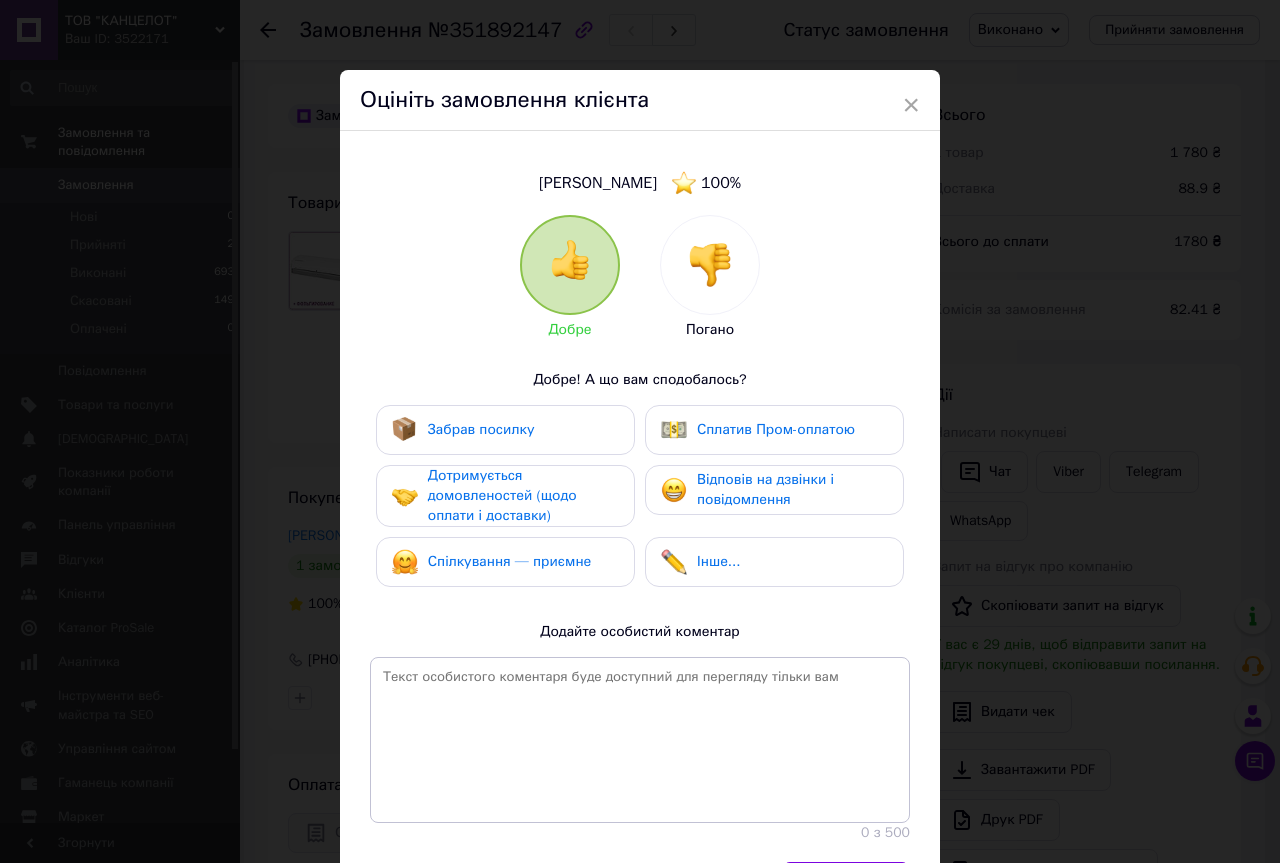click on "Забрав посилку" at bounding box center [481, 429] 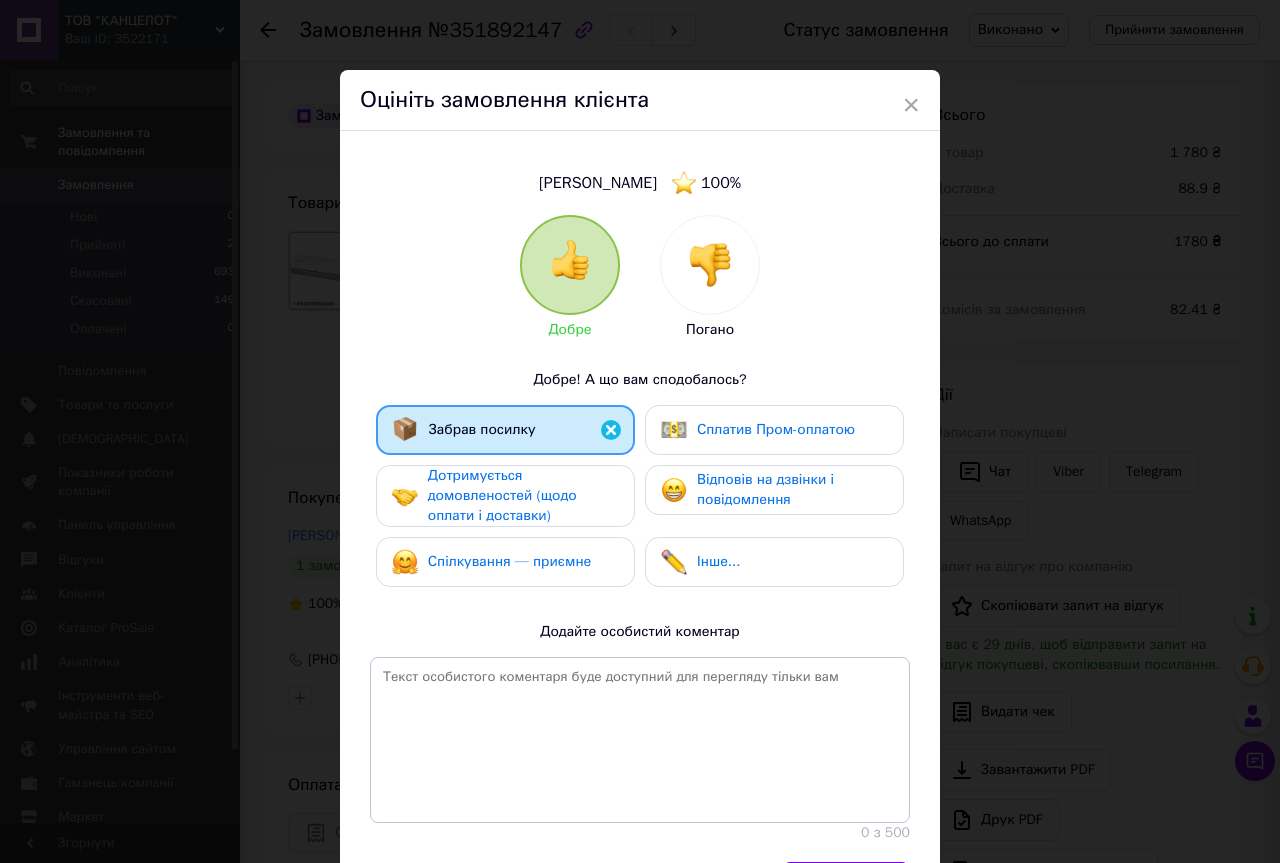 click on "Дотримується домовленостей (щодо оплати і доставки)" at bounding box center (502, 495) 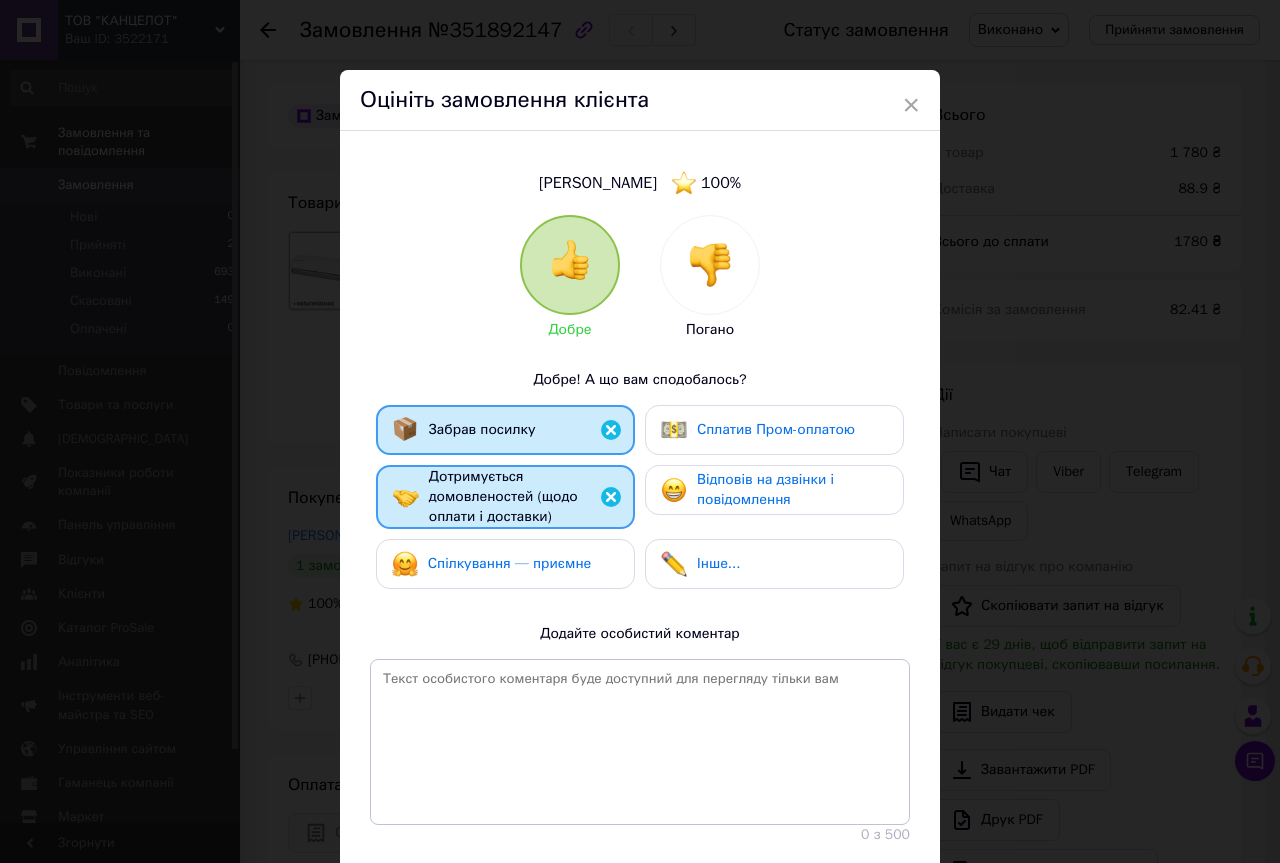 click on "Спілкування — приємне" at bounding box center [510, 563] 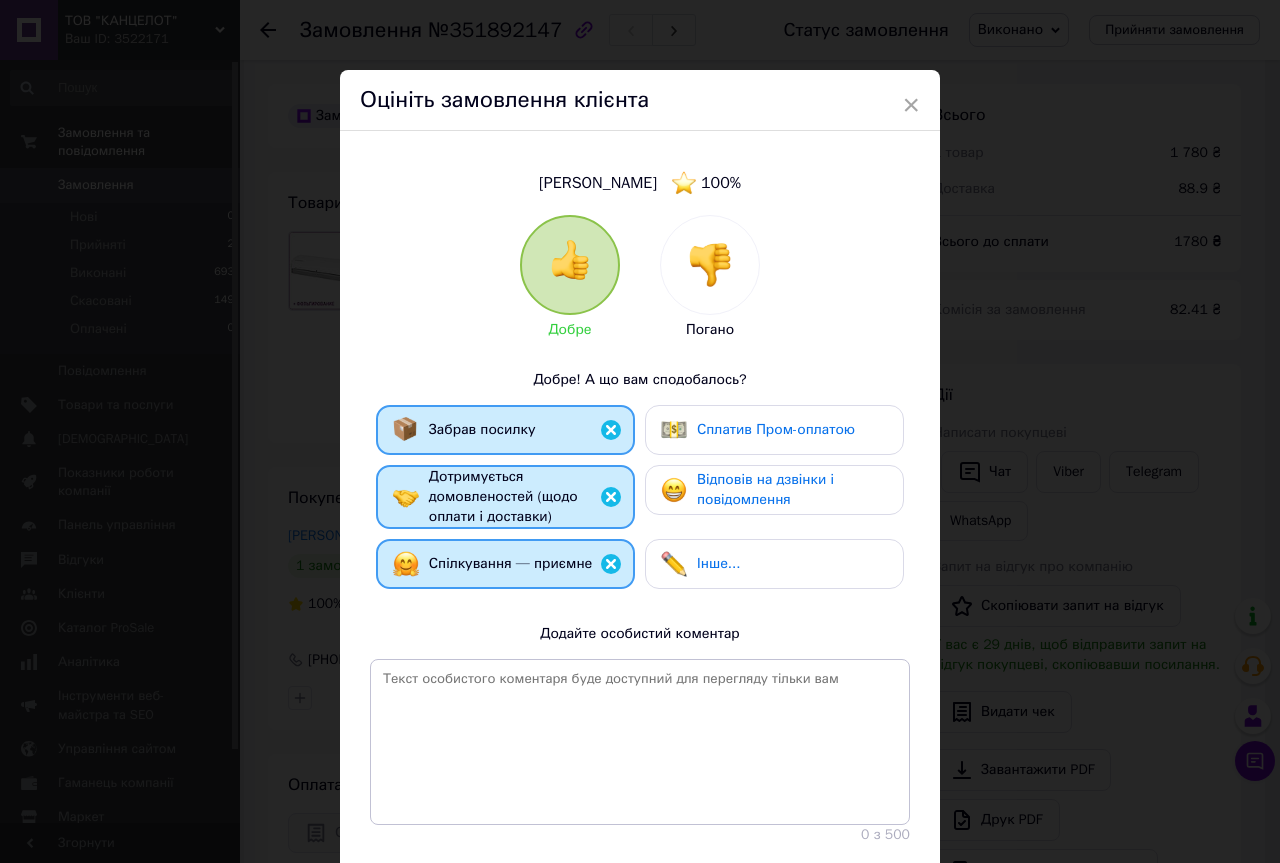 click on "Відповів на дзвінки і повідомлення" at bounding box center [765, 489] 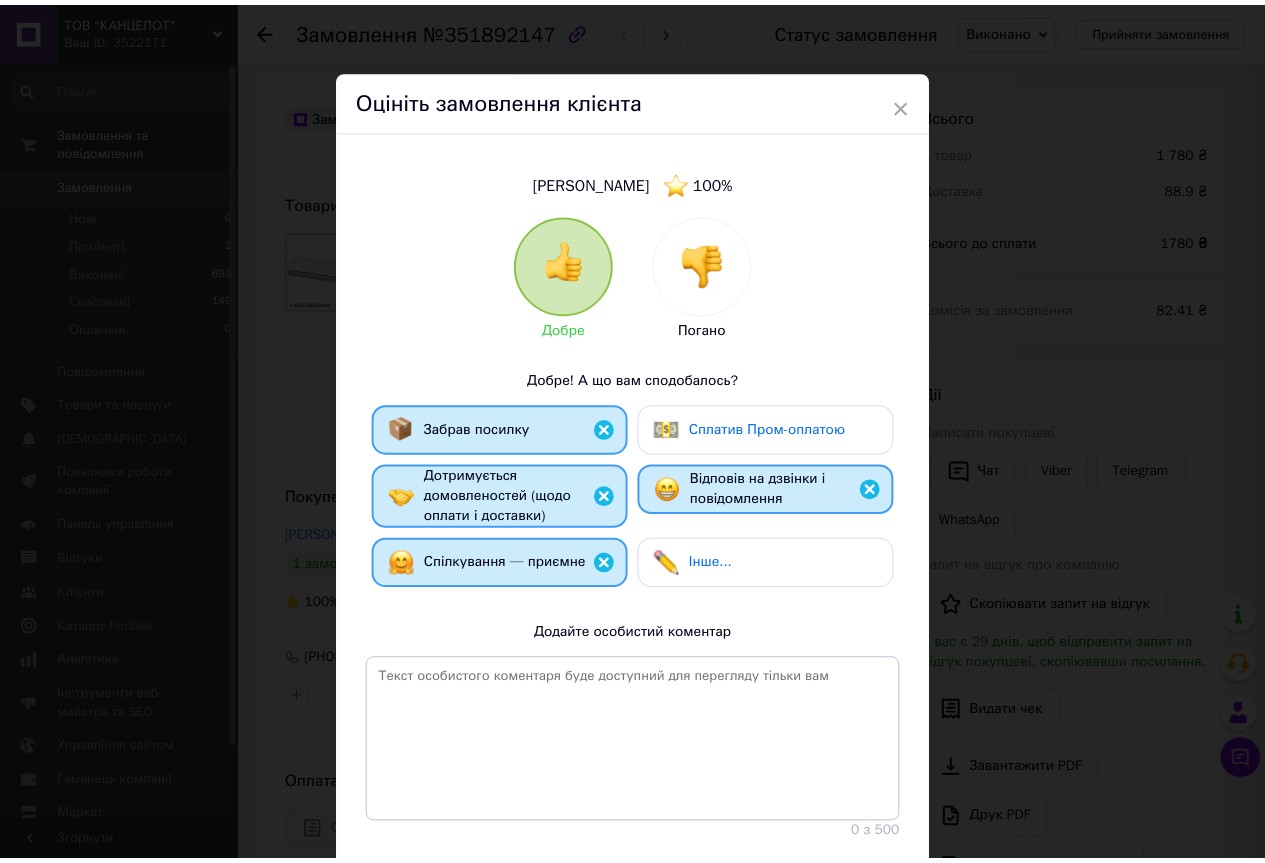 scroll, scrollTop: 100, scrollLeft: 0, axis: vertical 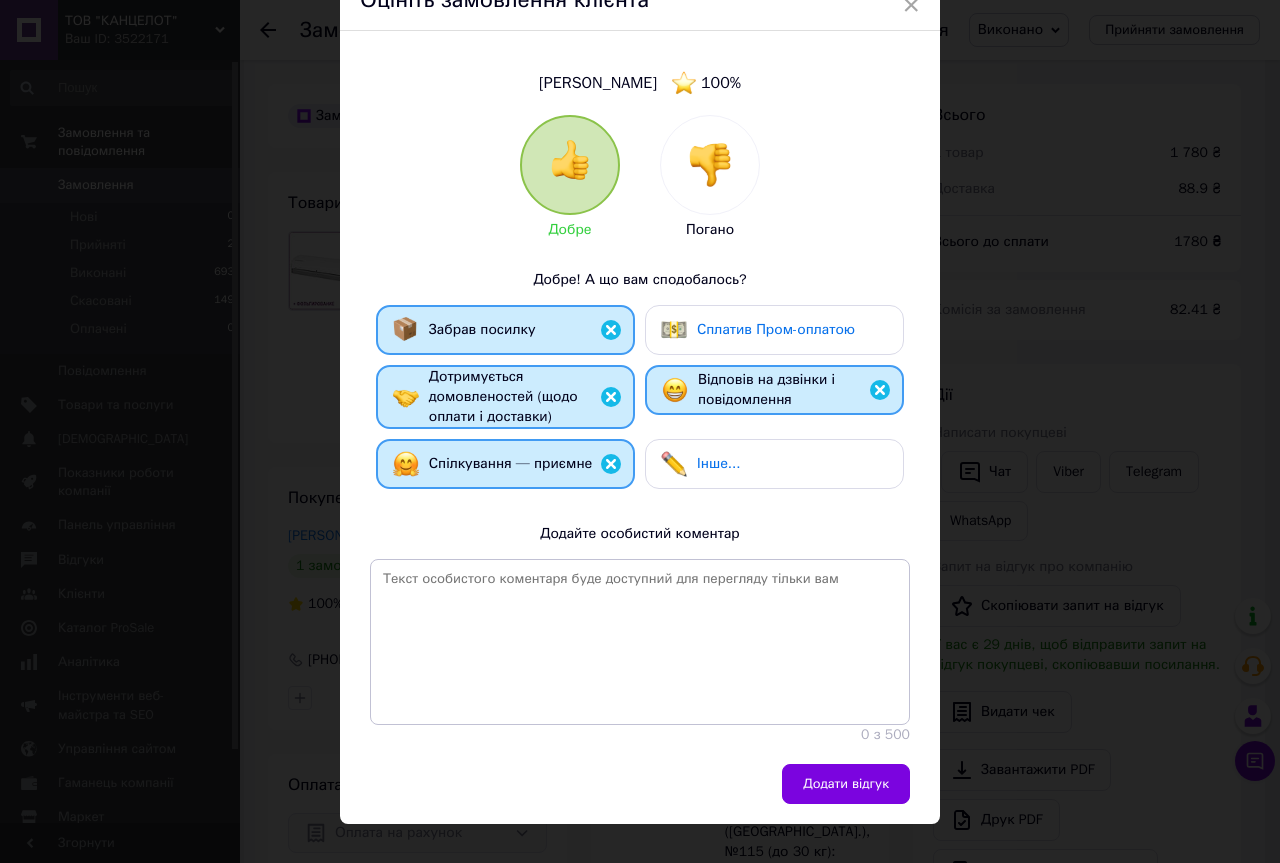 click on "Додати відгук" at bounding box center [846, 784] 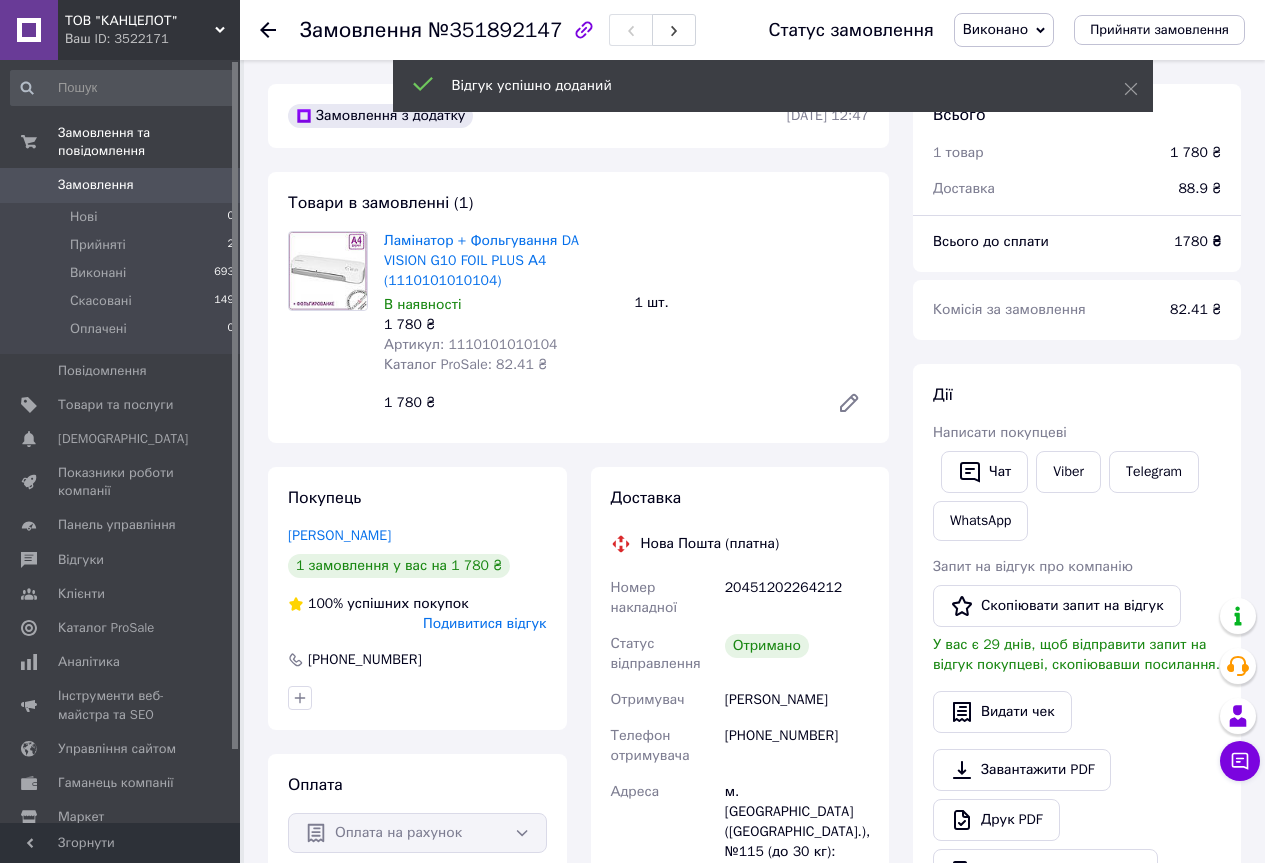 click on "Замовлення" at bounding box center [96, 185] 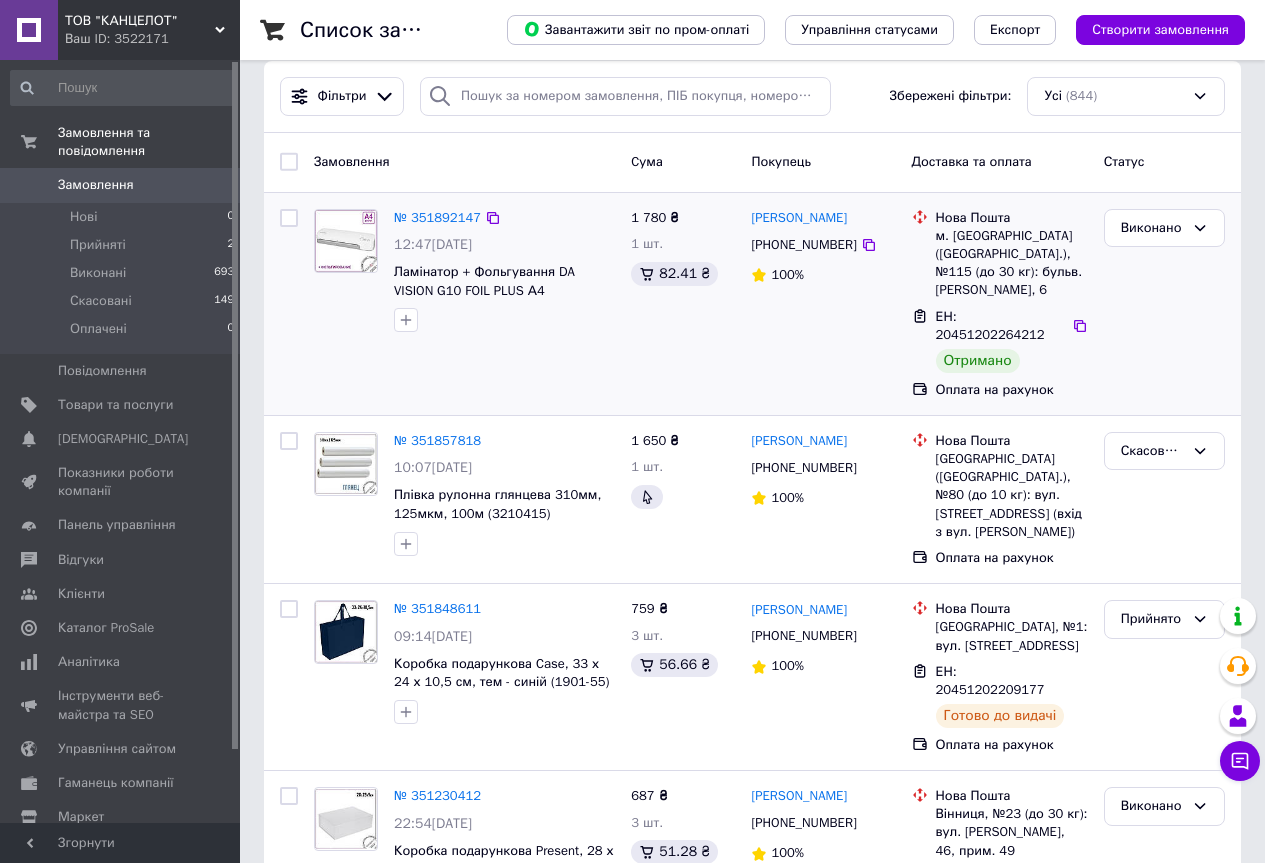 scroll, scrollTop: 0, scrollLeft: 0, axis: both 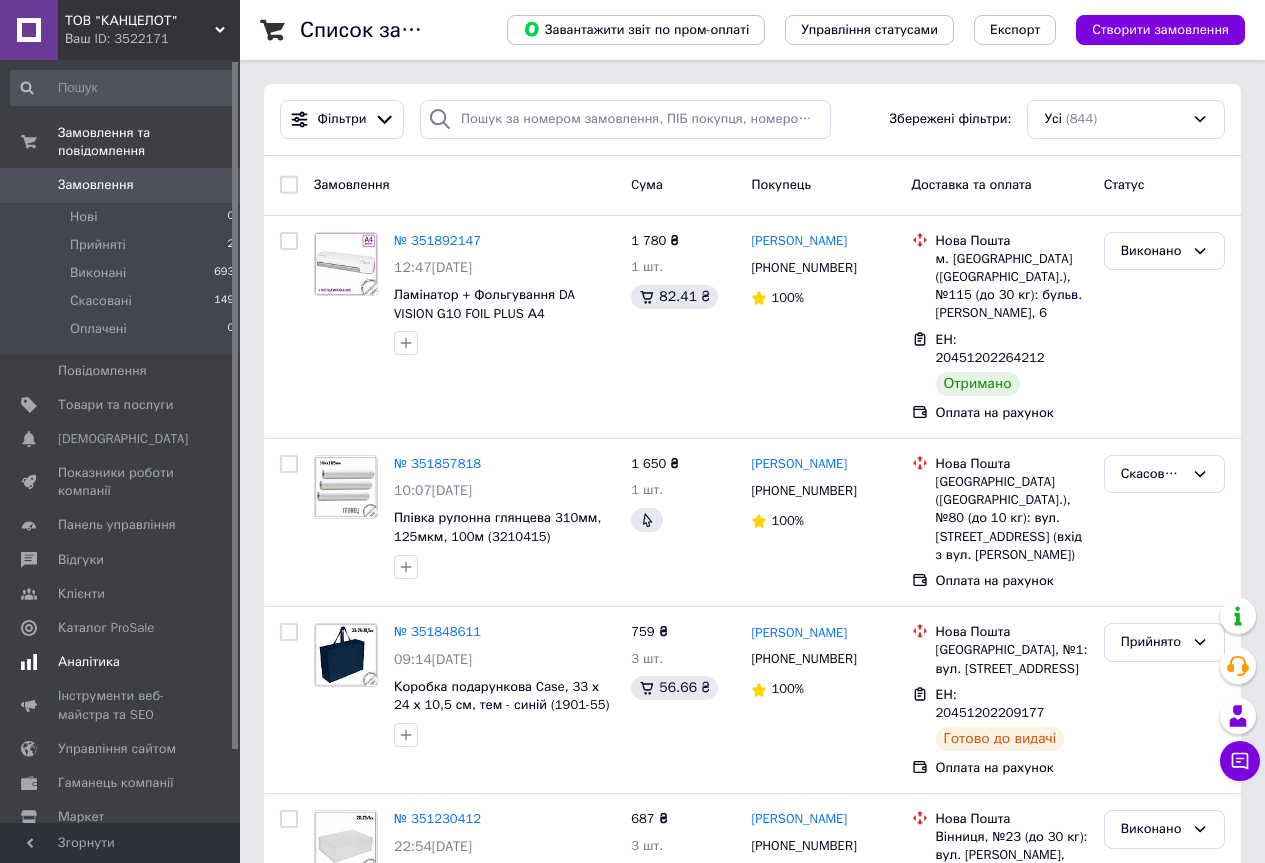 click on "Аналітика" at bounding box center (89, 662) 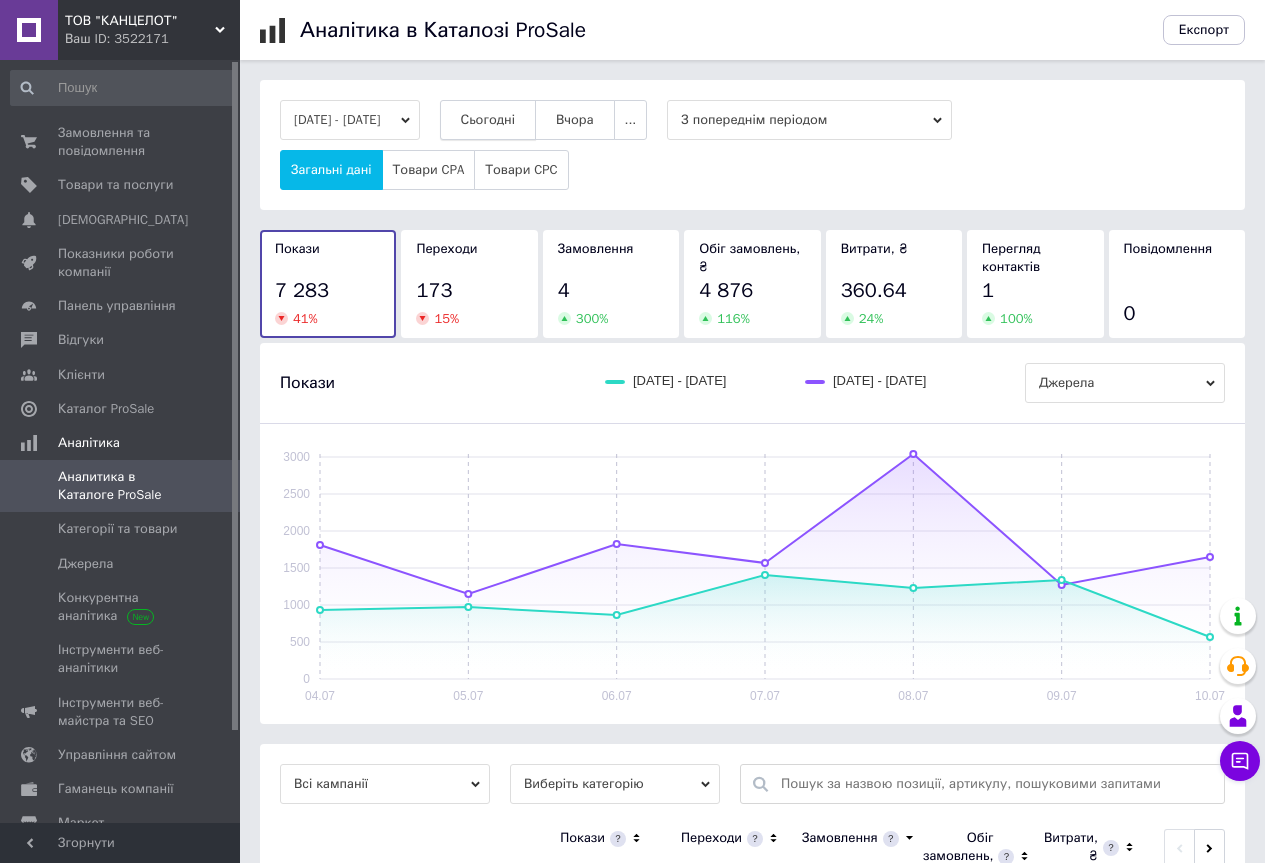 click on "Сьогодні" at bounding box center (488, 120) 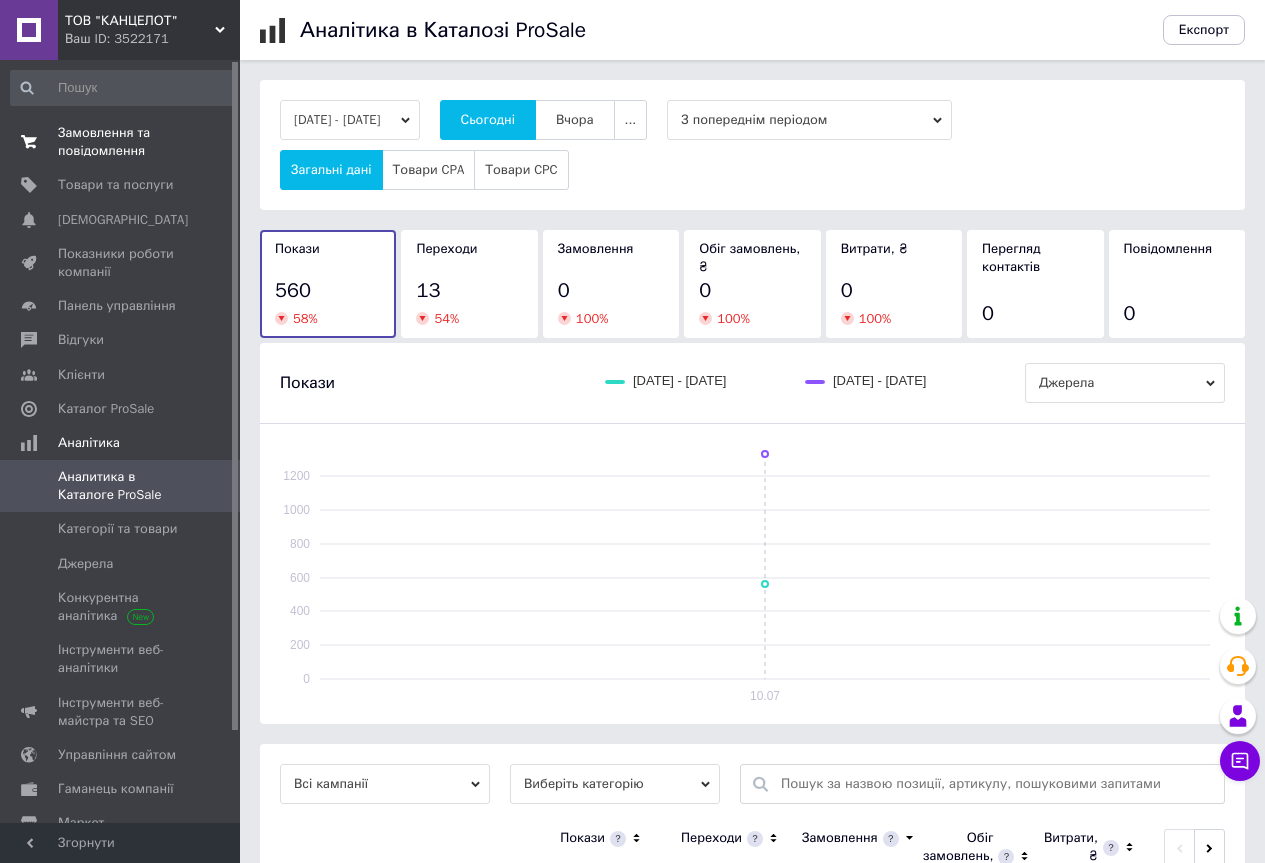 click on "Замовлення та повідомлення" at bounding box center (121, 142) 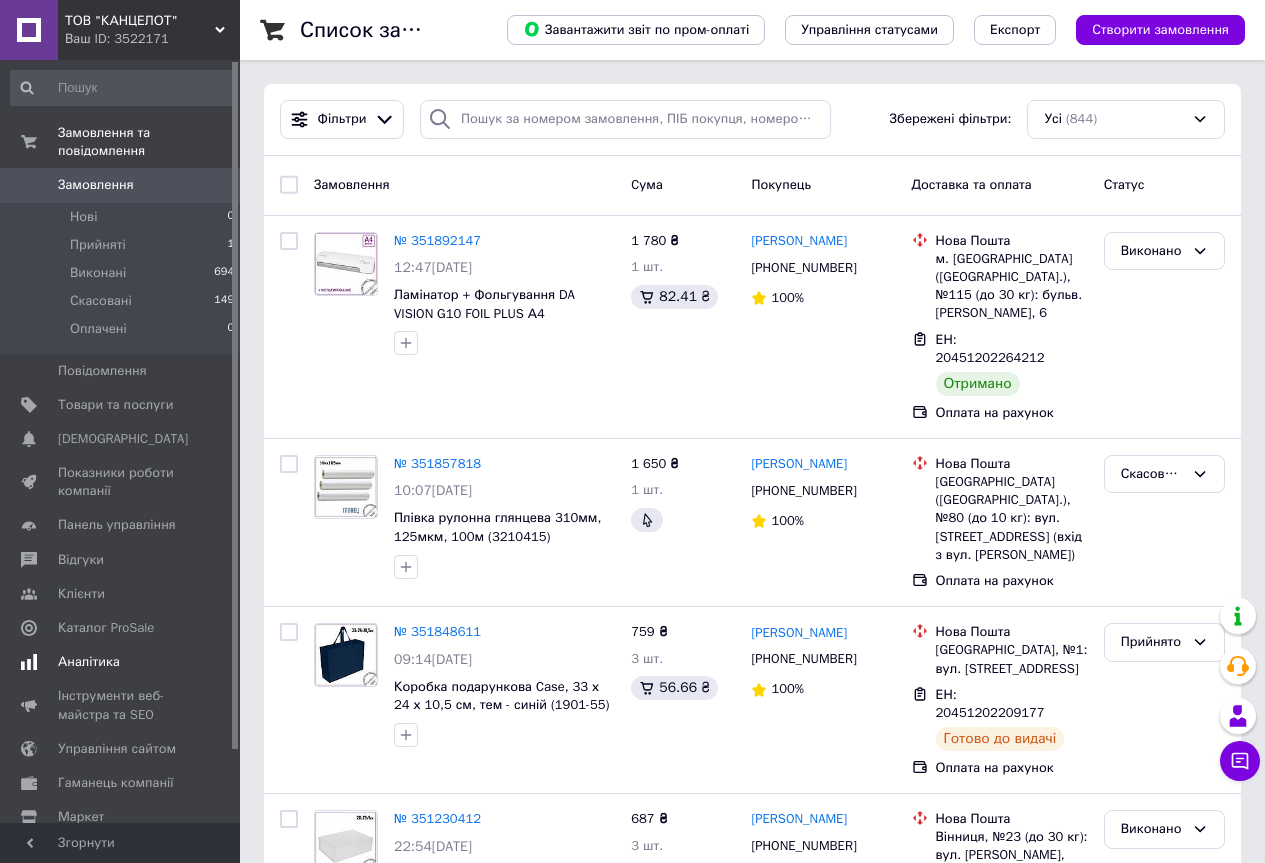 click on "Аналітика" at bounding box center [89, 662] 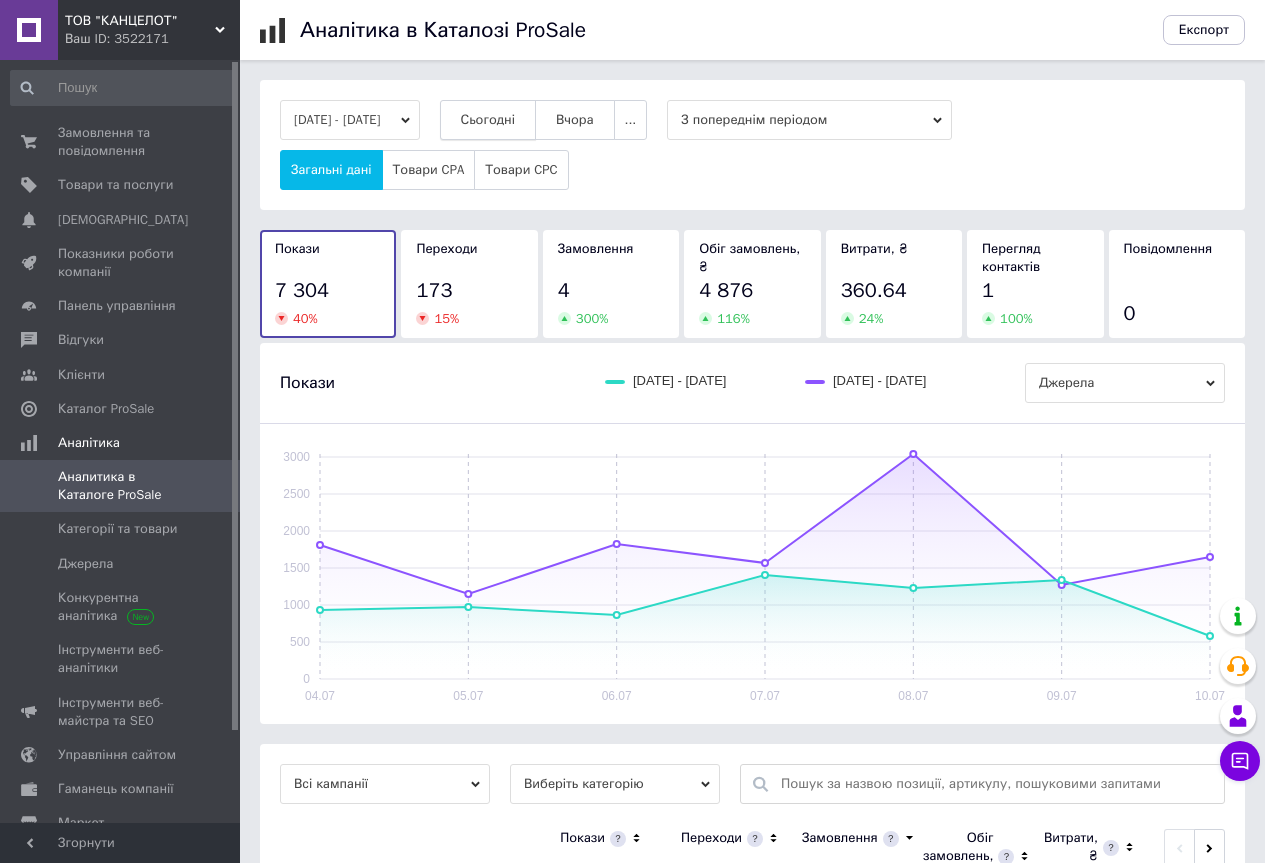 click on "Сьогодні" at bounding box center [488, 120] 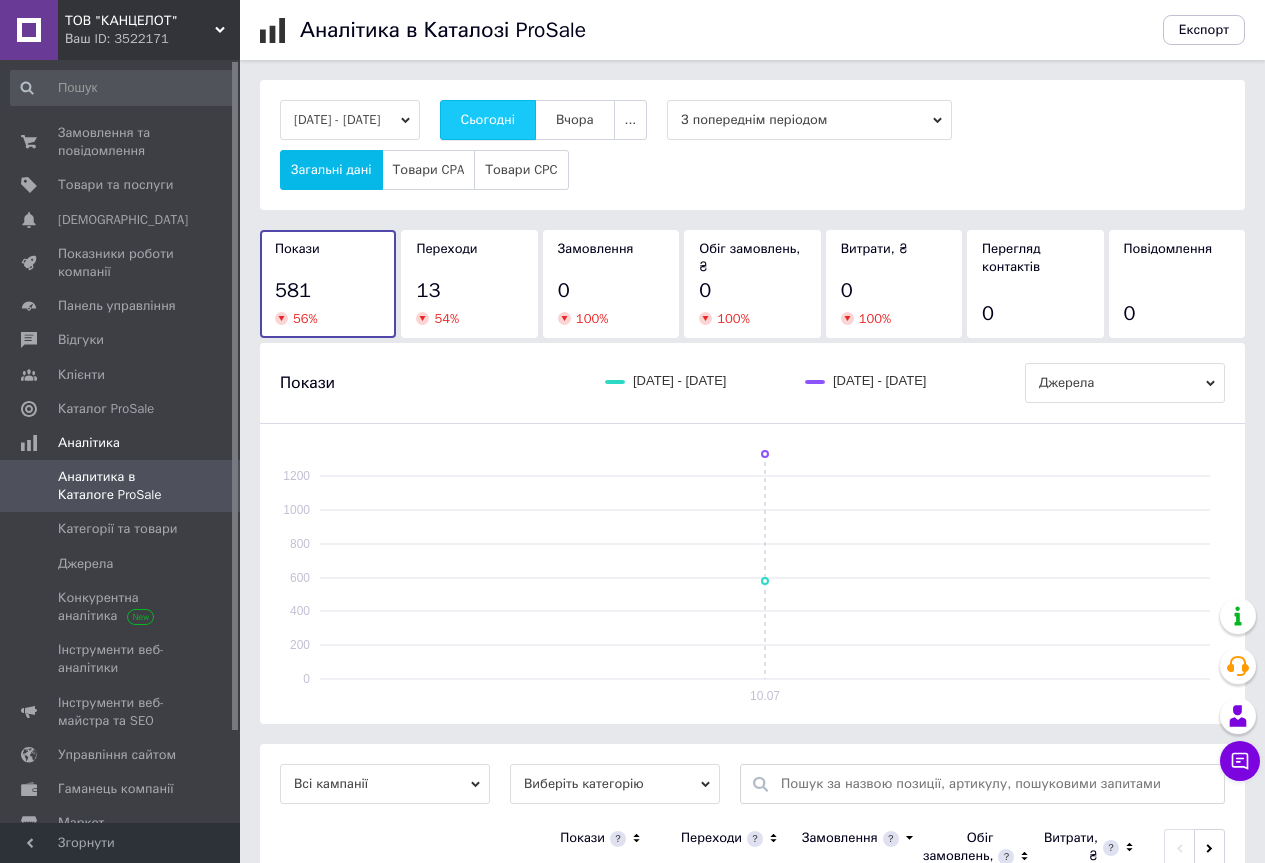 click on "Сьогодні" at bounding box center (488, 120) 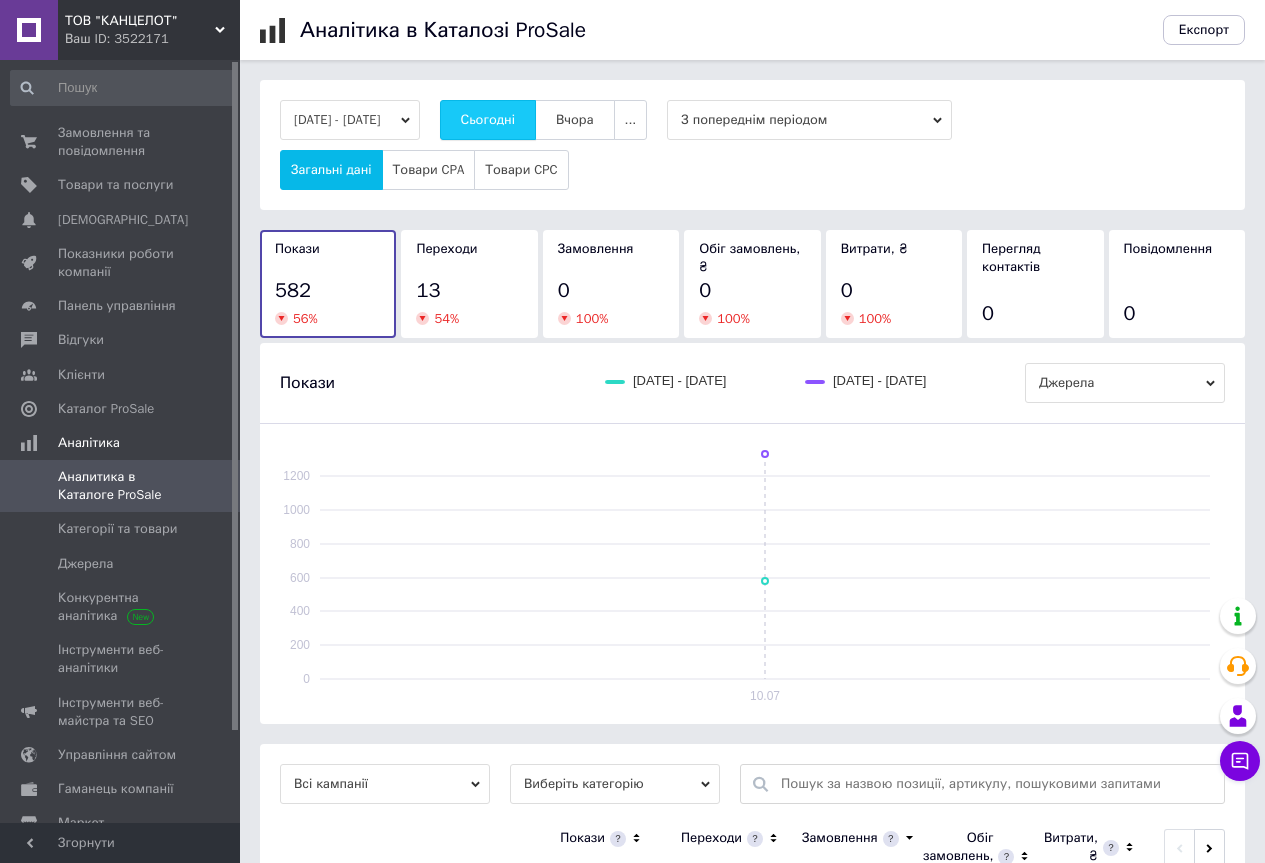 click on "Сьогодні" at bounding box center (488, 120) 